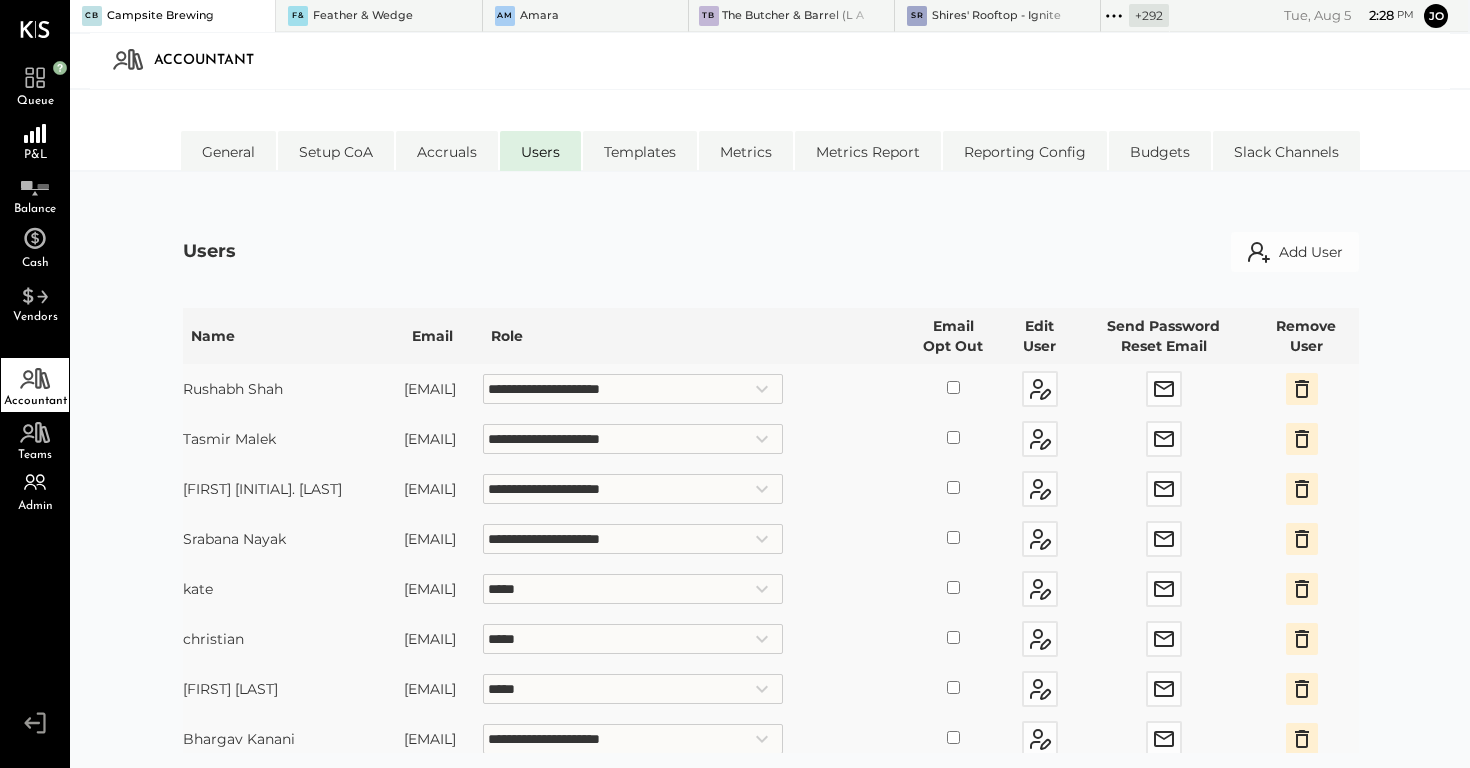 select on "**********" 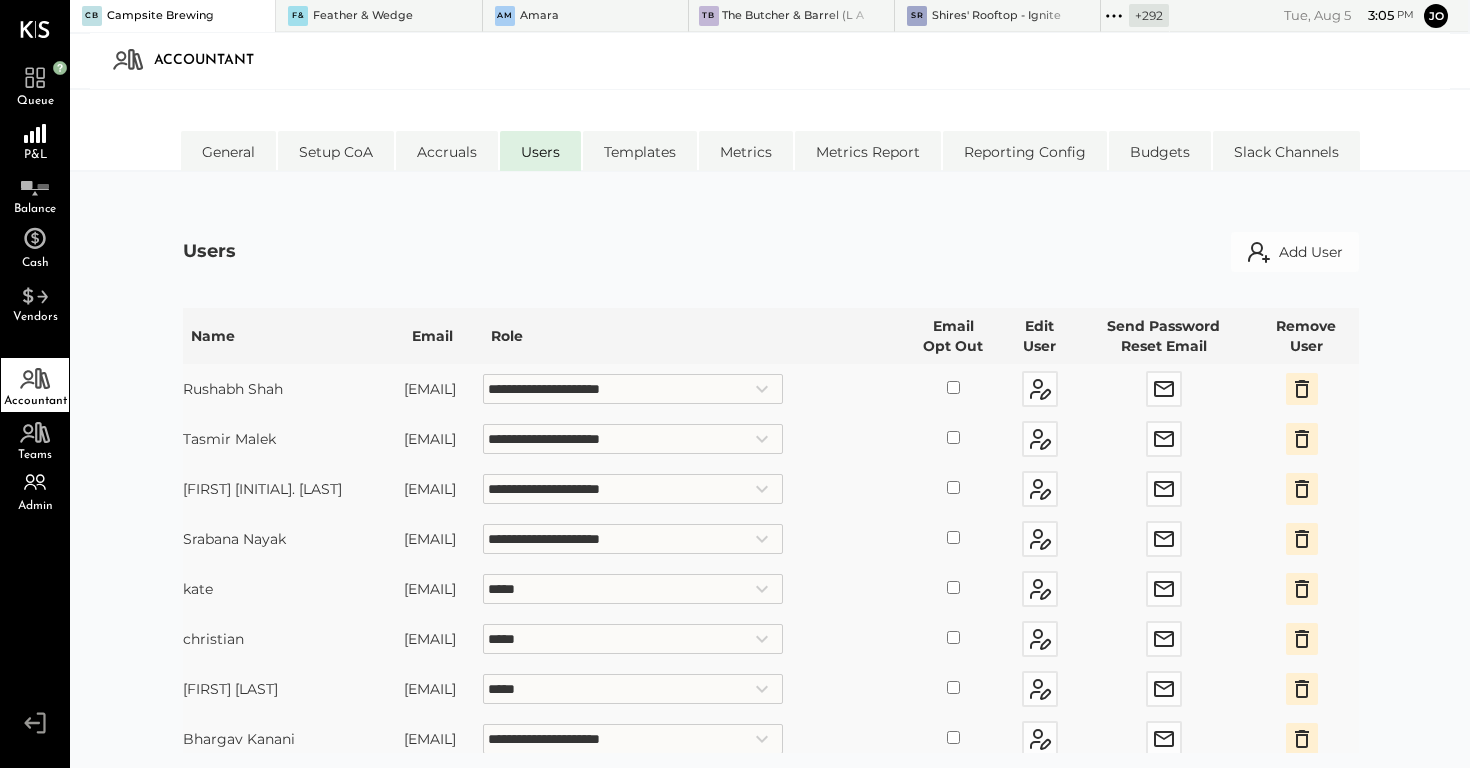 click 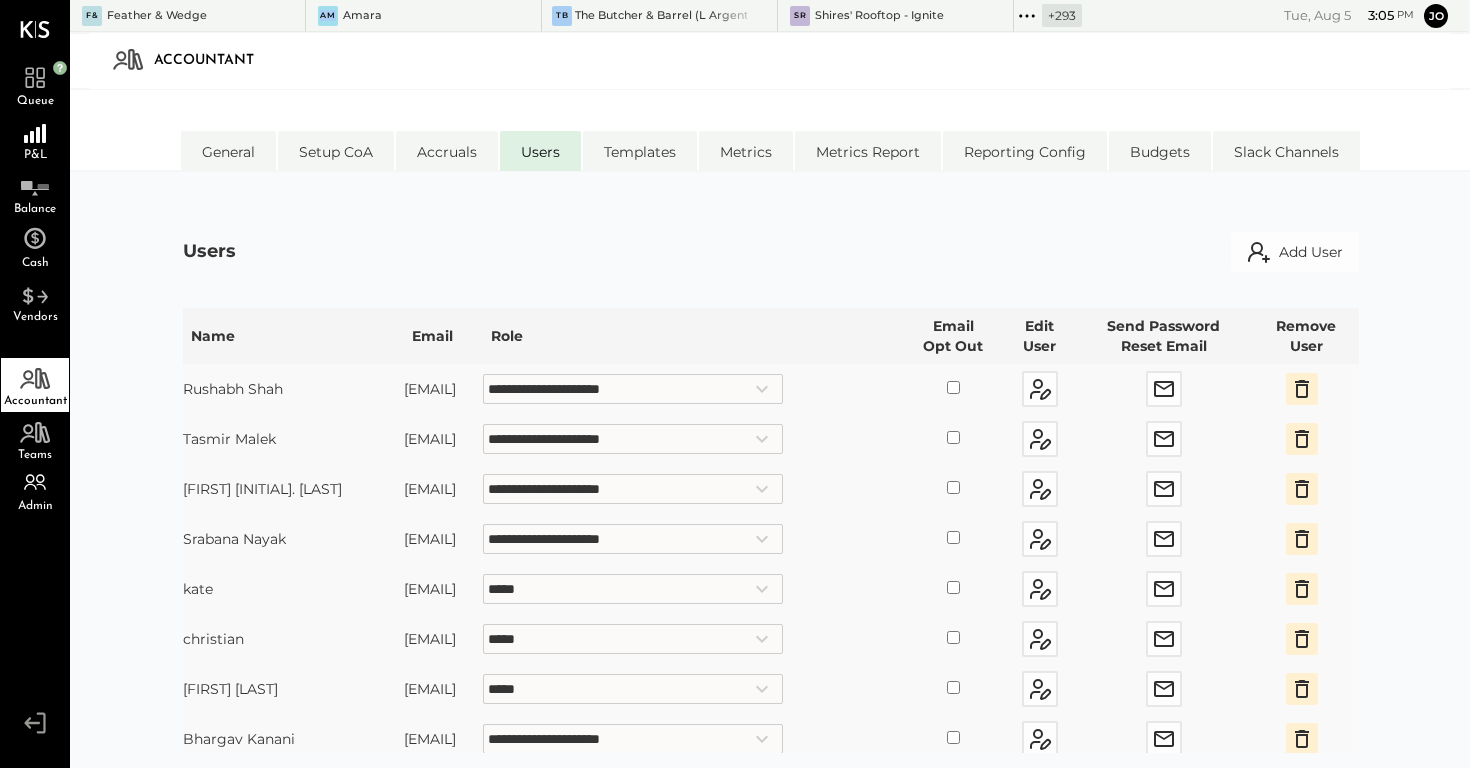 click at bounding box center (270, 15) 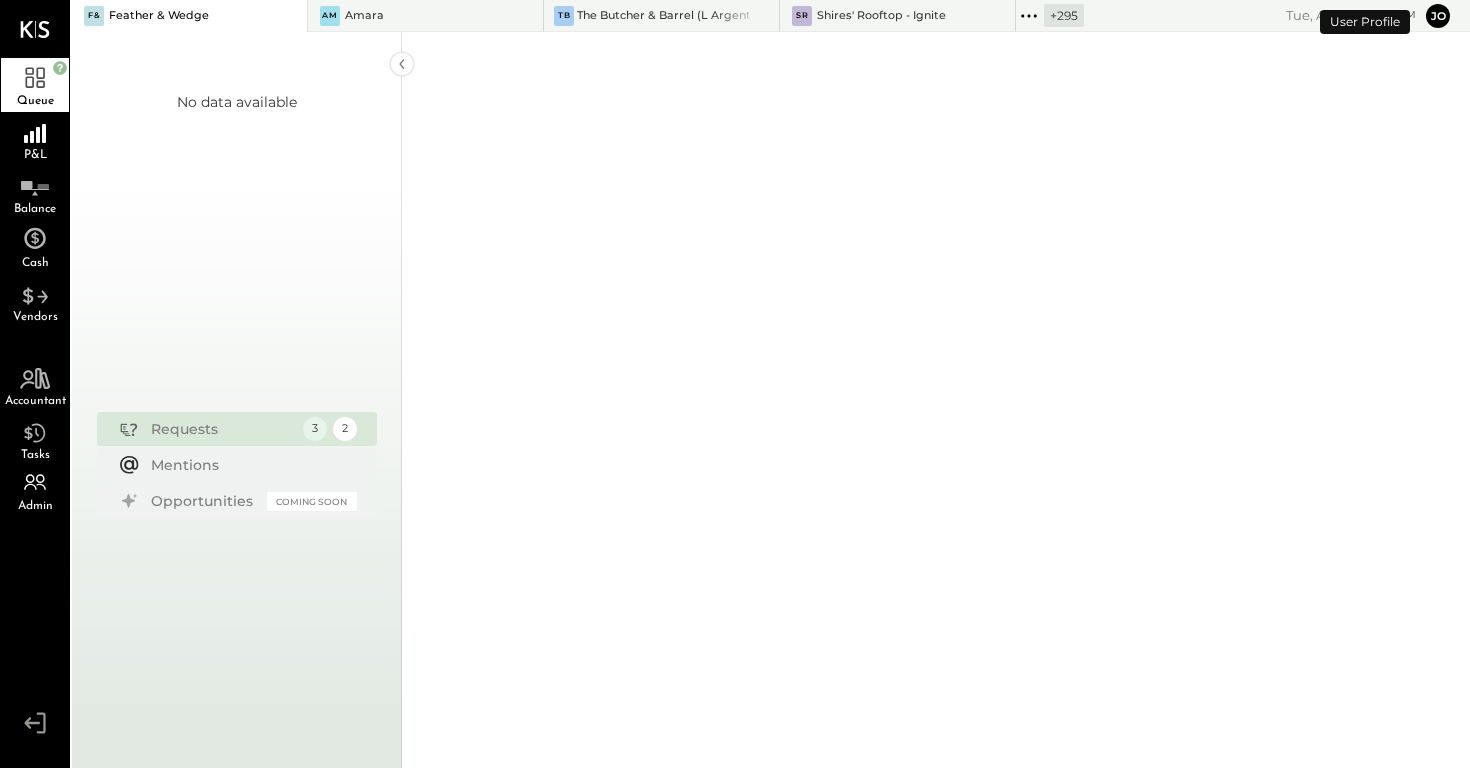 click at bounding box center (272, 16) 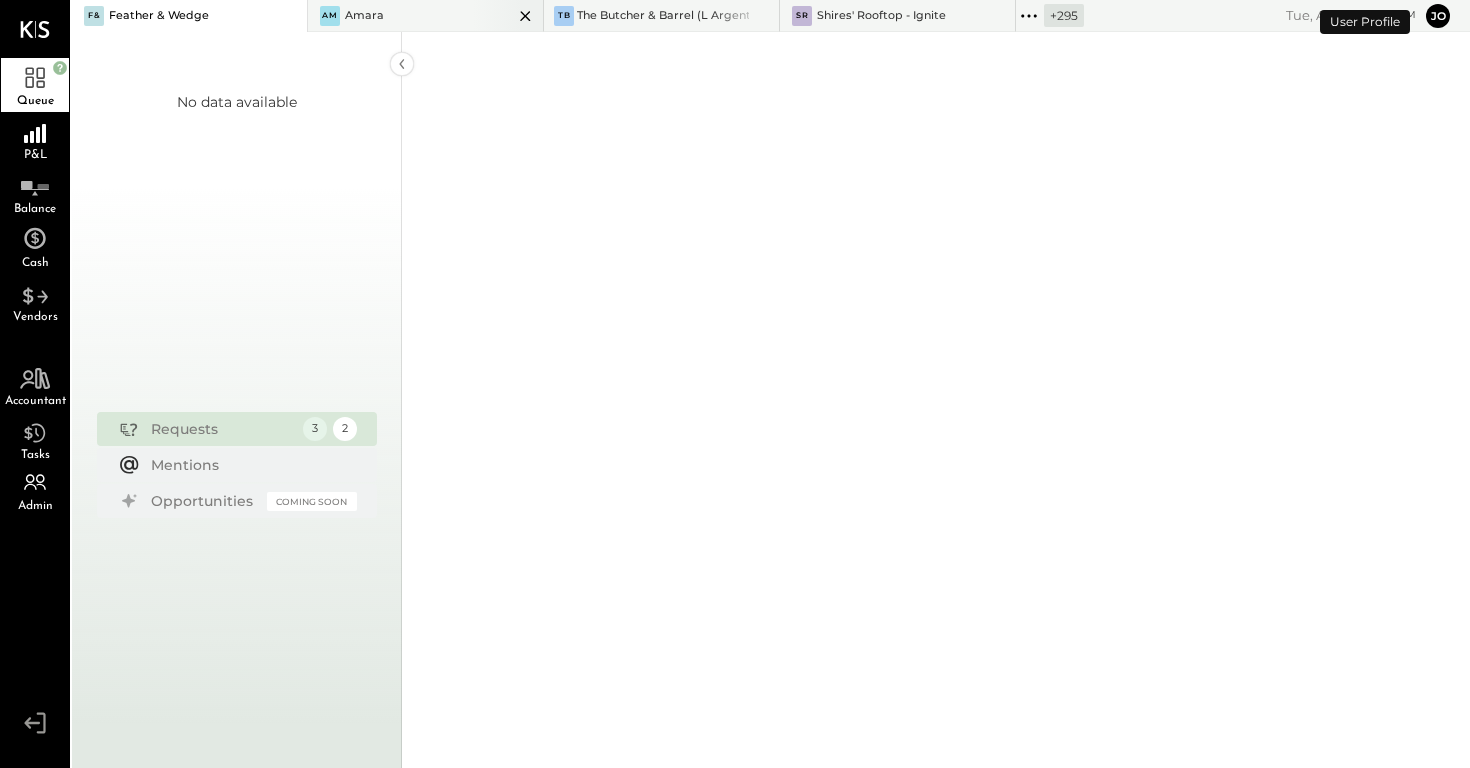 click on "Am Amara" at bounding box center [410, 16] 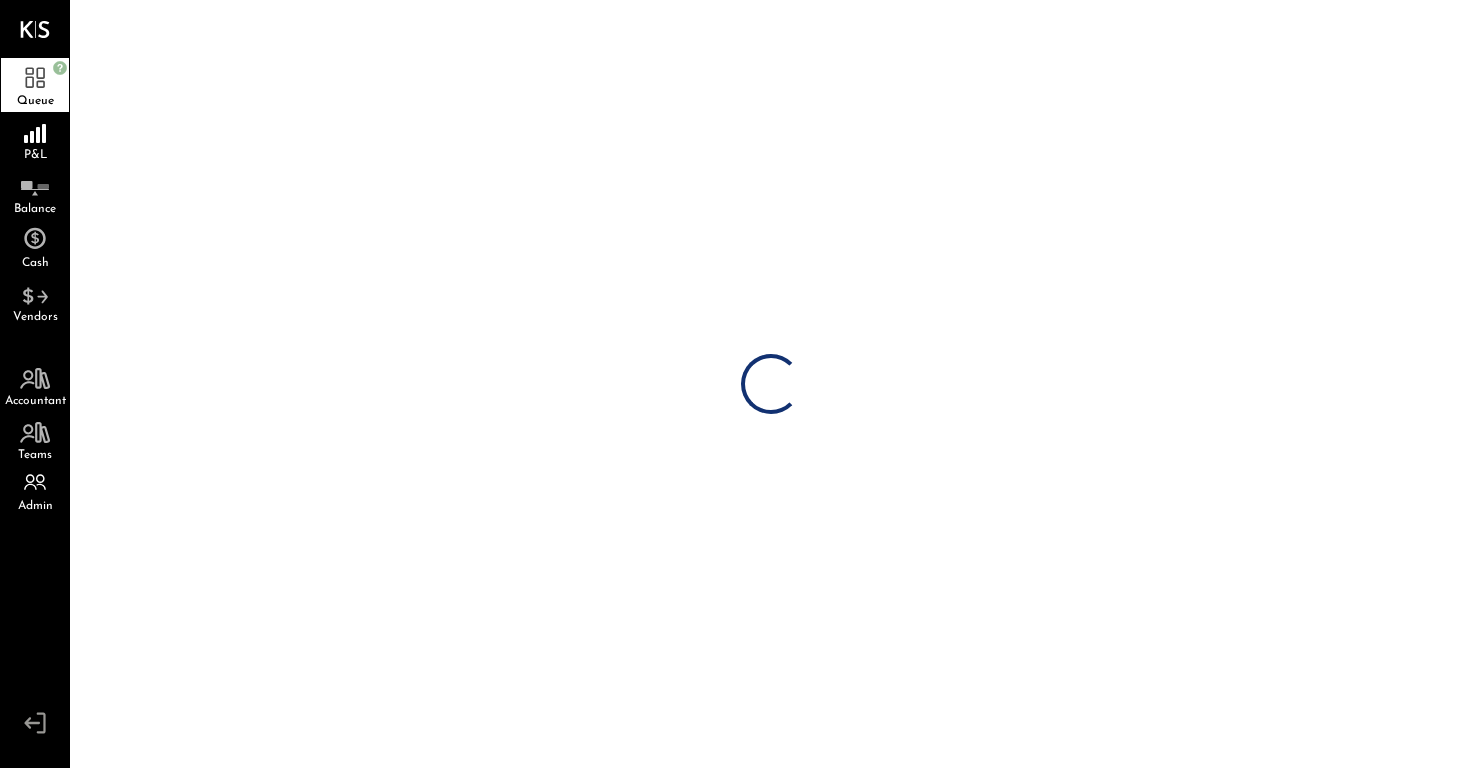 click on "Loading…" at bounding box center [771, 384] 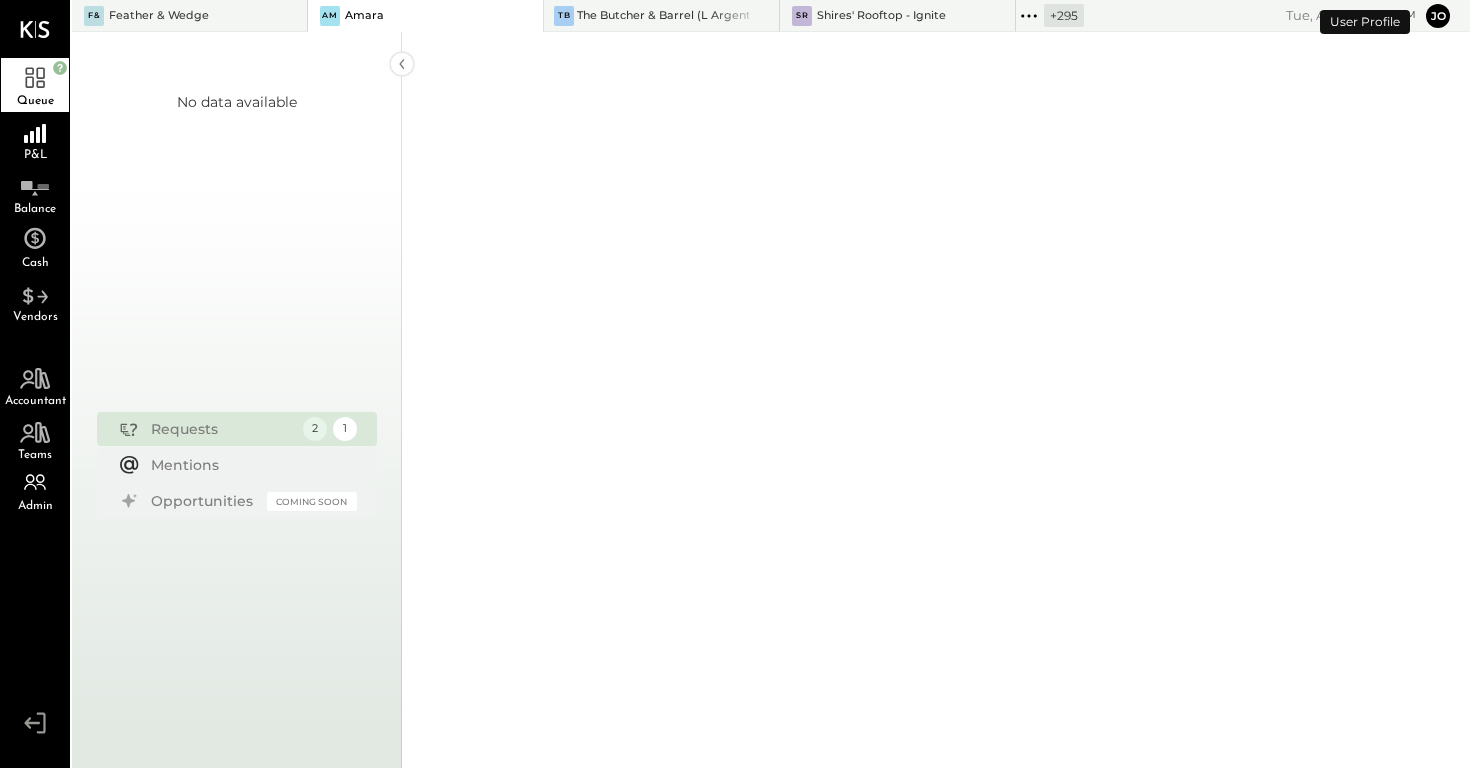 click 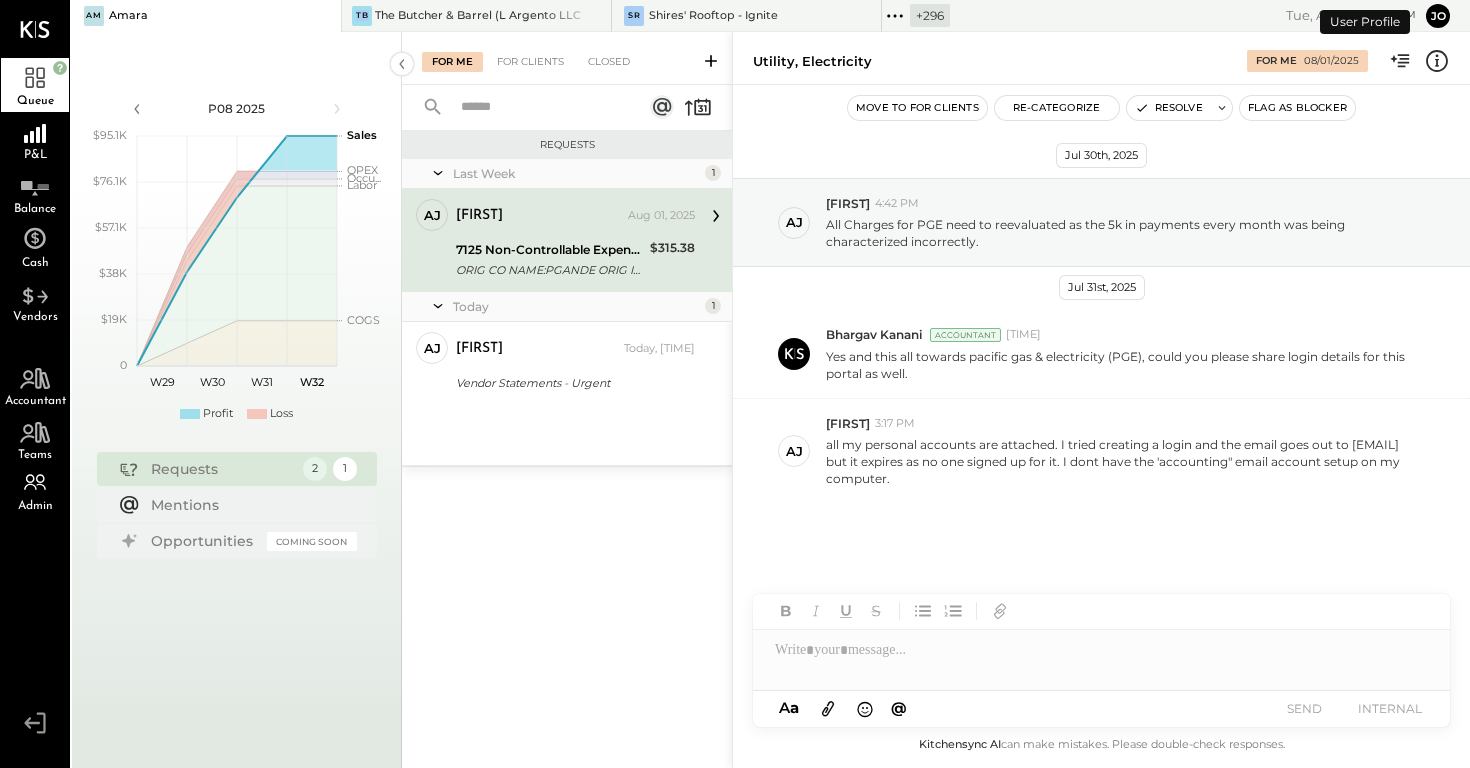 click at bounding box center (306, 16) 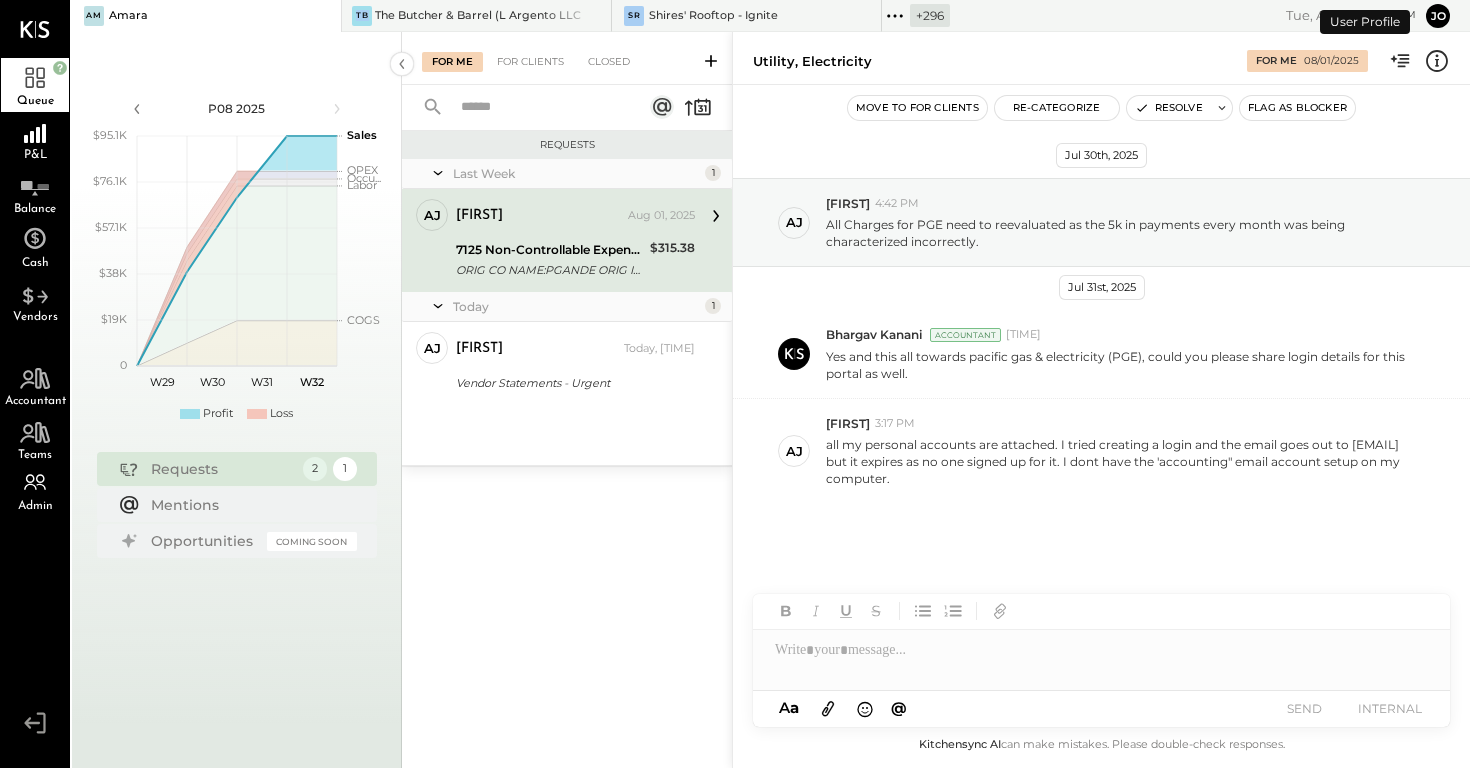 click 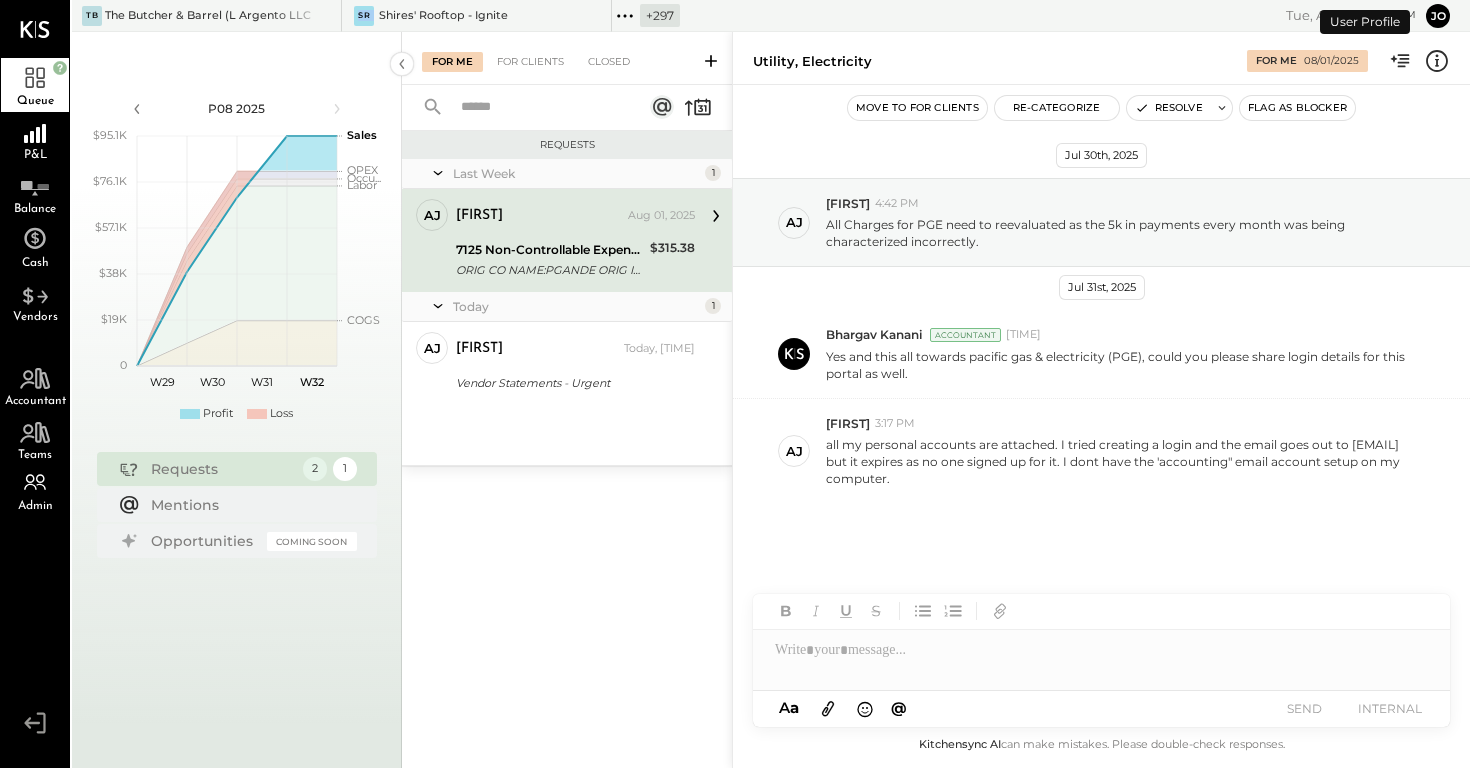 click 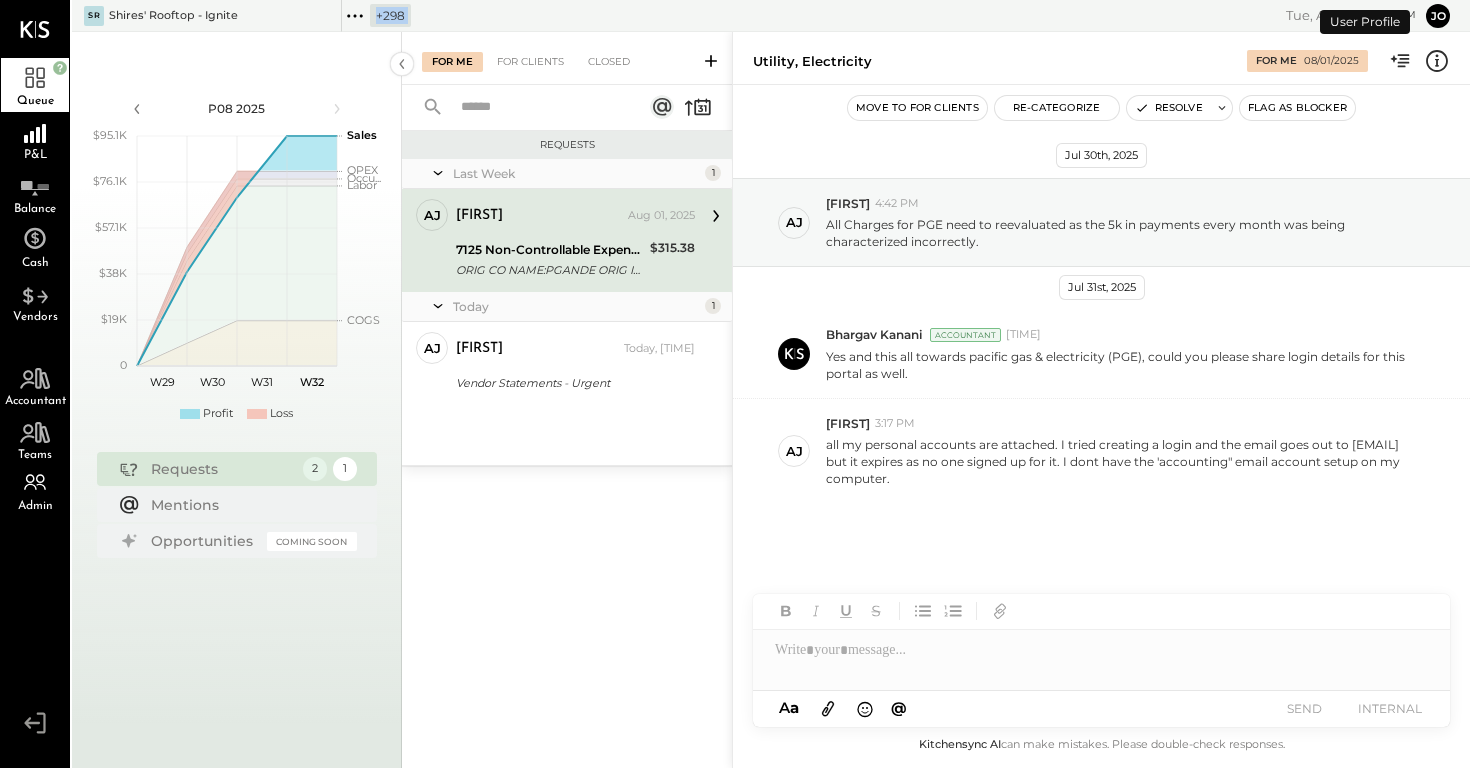 click 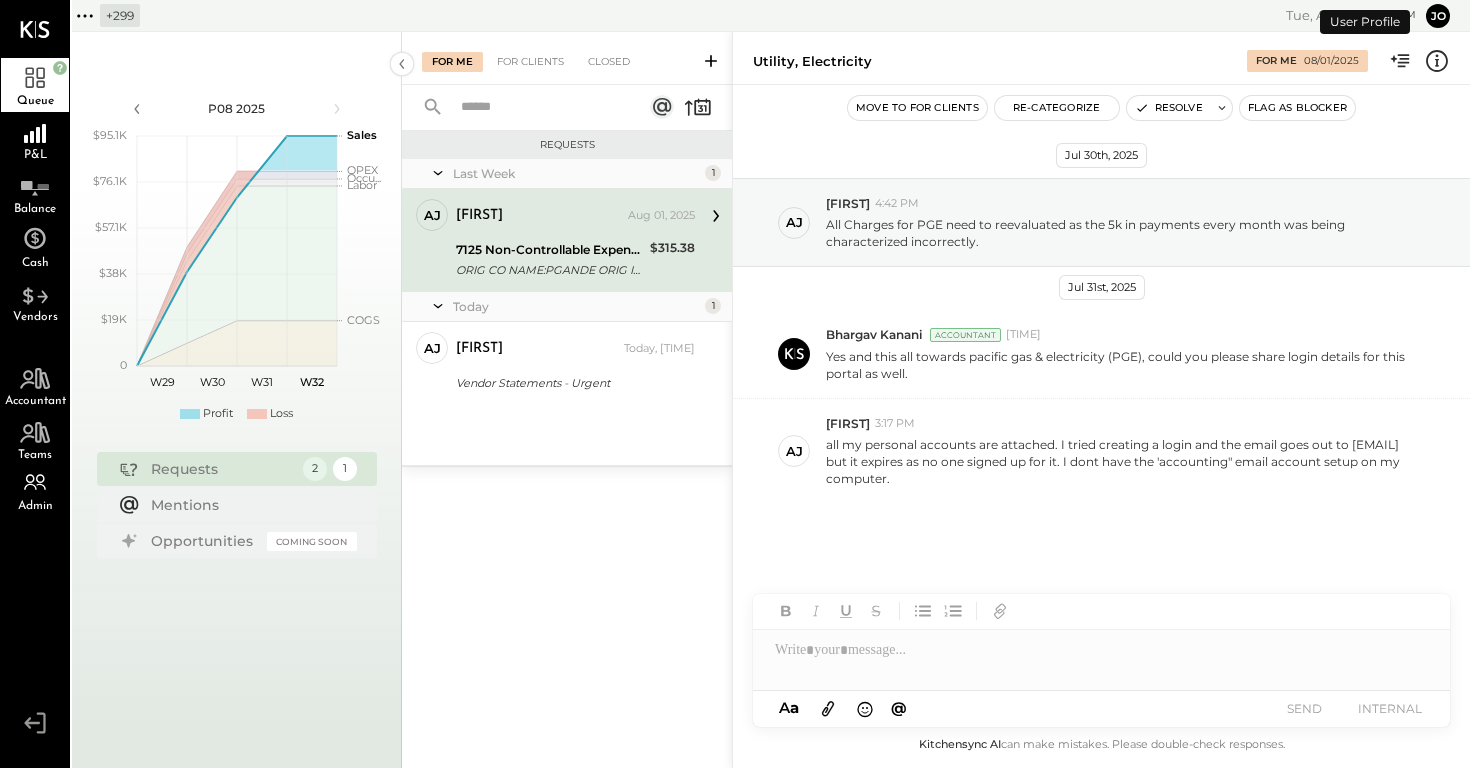 click 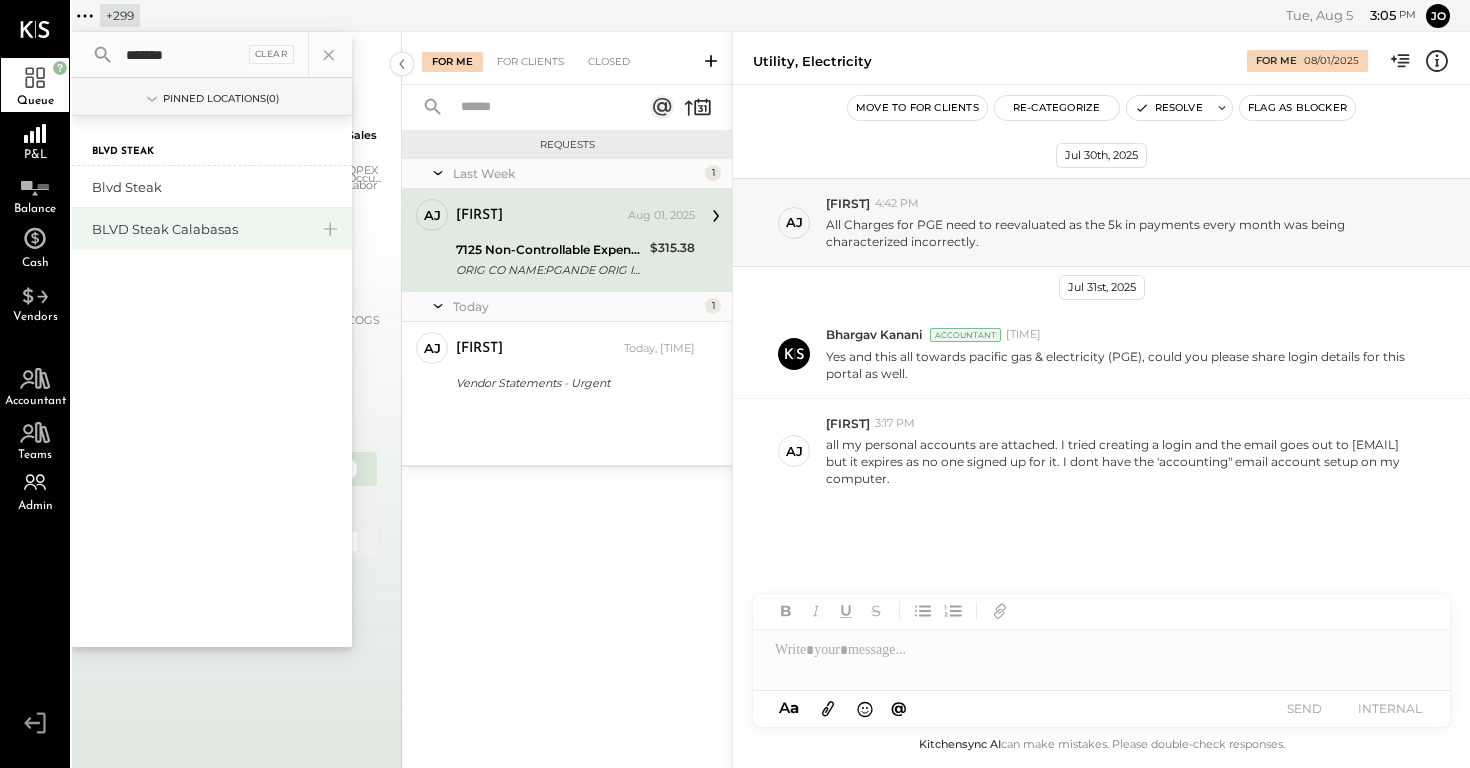 type on "*******" 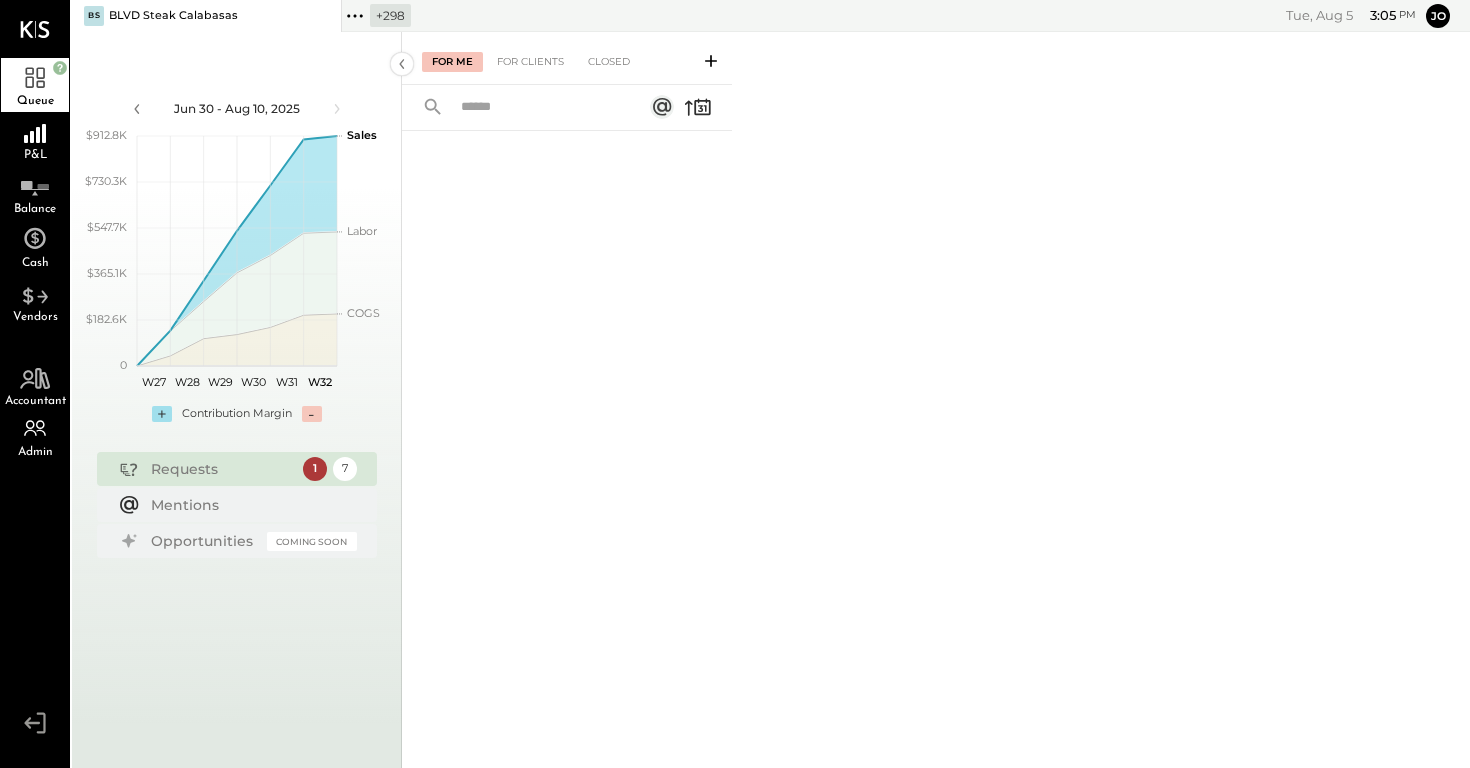 click on "For Me For Clients Closed" at bounding box center [567, 58] 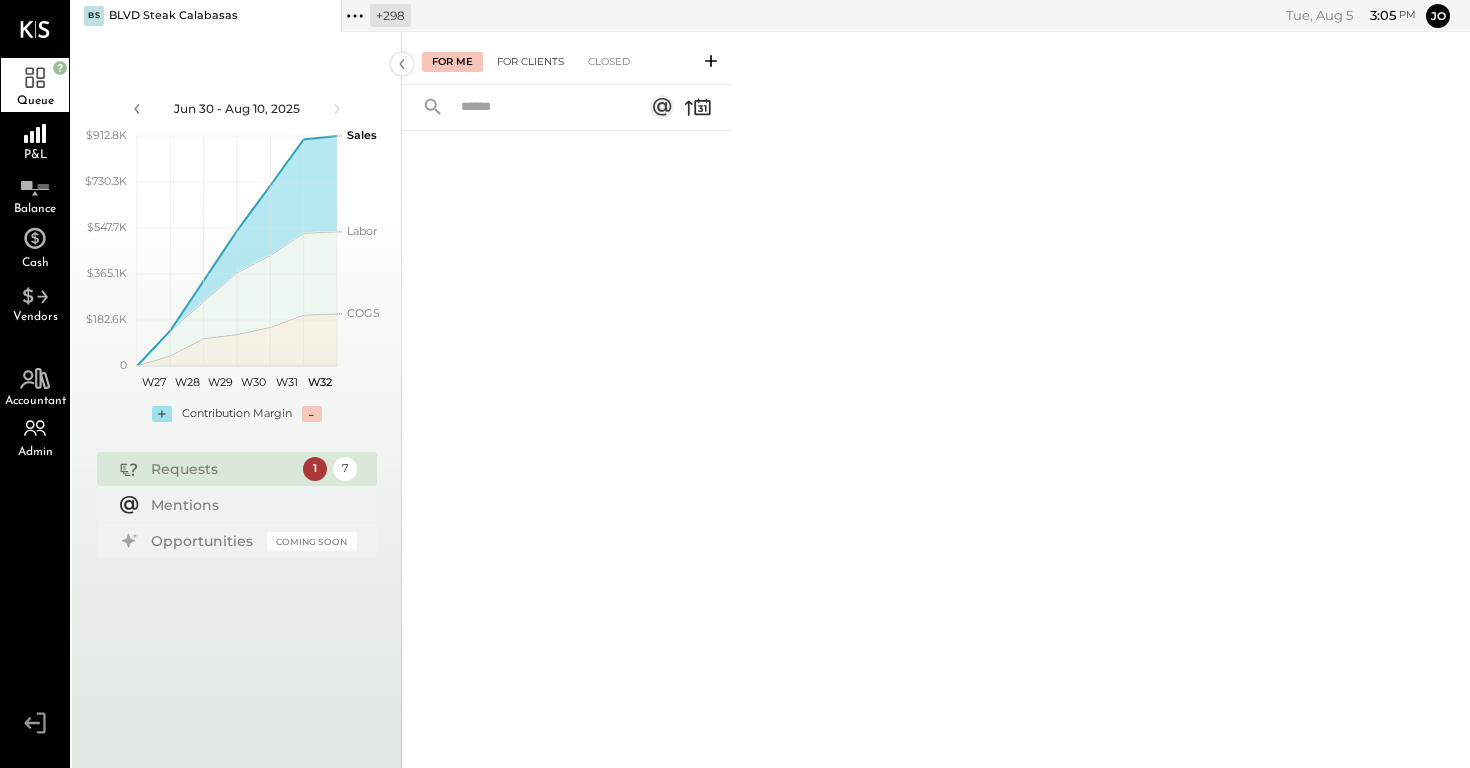 click on "For Clients" at bounding box center (530, 62) 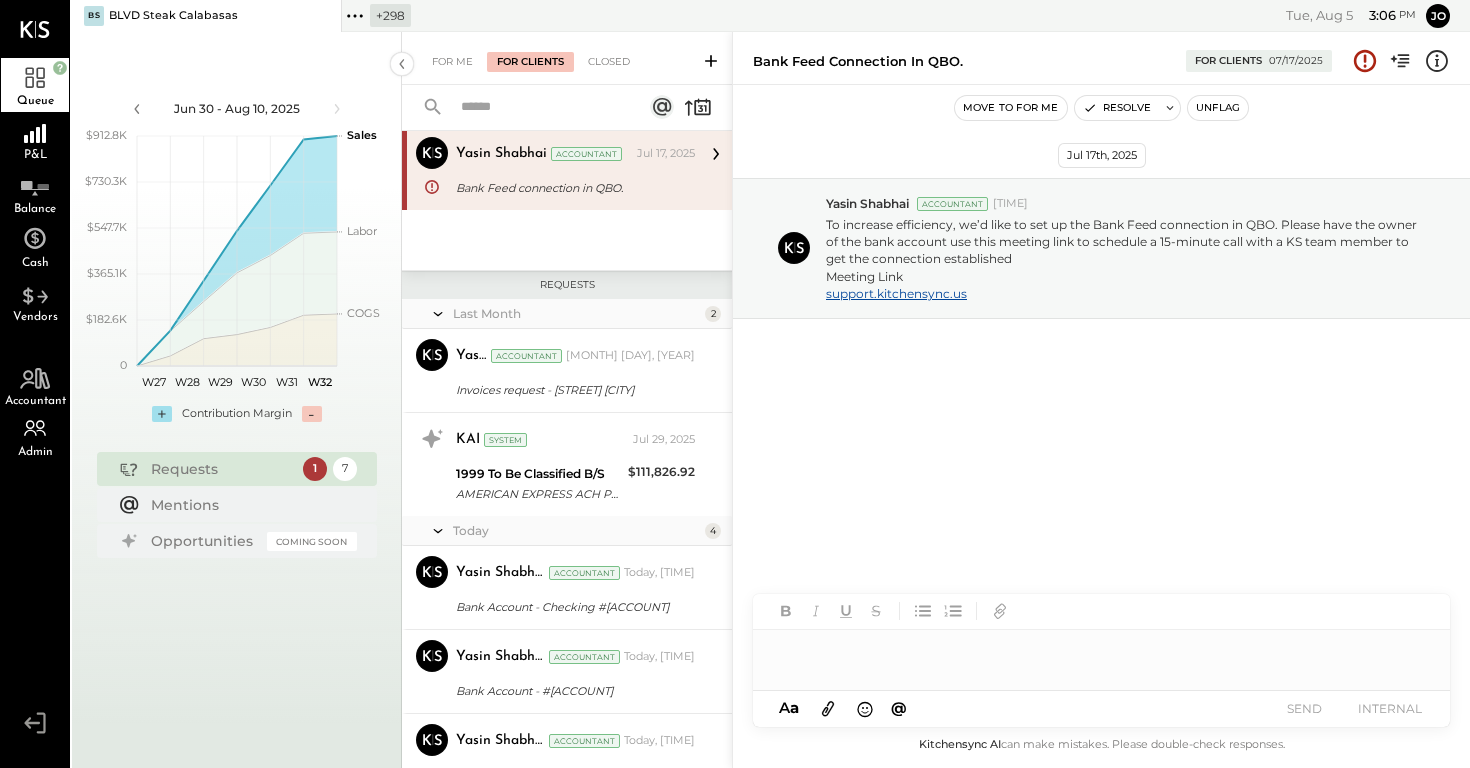 scroll, scrollTop: 64, scrollLeft: 0, axis: vertical 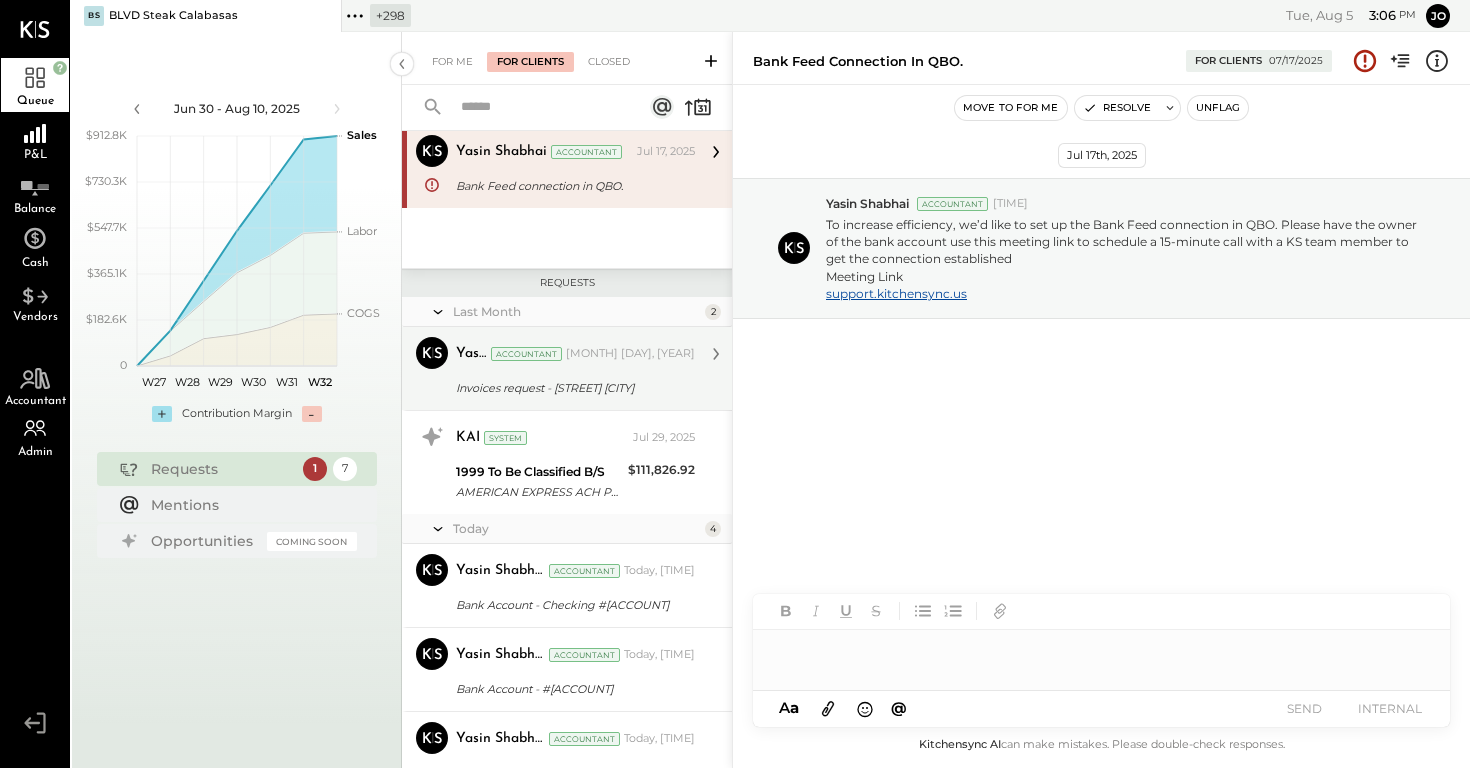 click on "Invoices request - BLVD Calabasas" at bounding box center [572, 388] 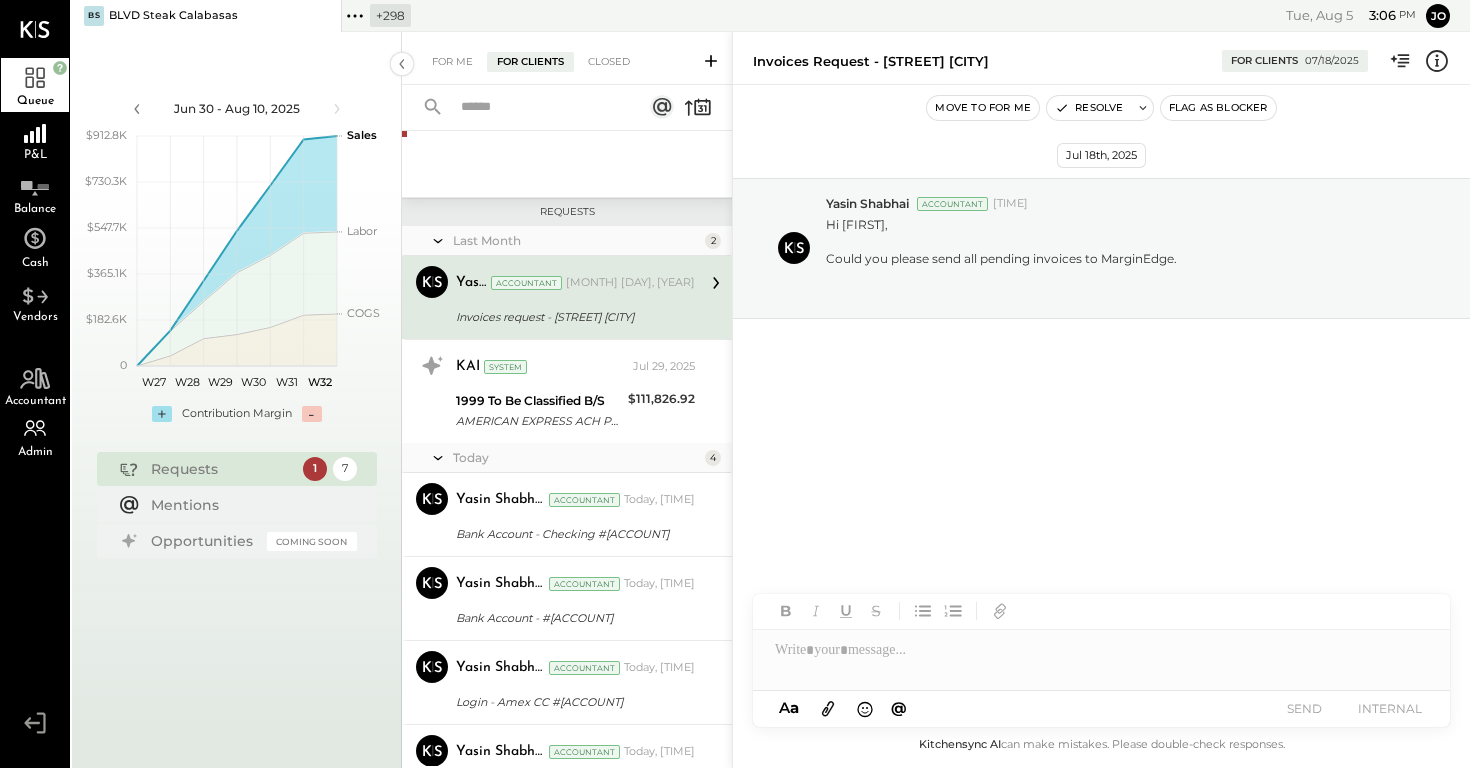 scroll, scrollTop: 148, scrollLeft: 0, axis: vertical 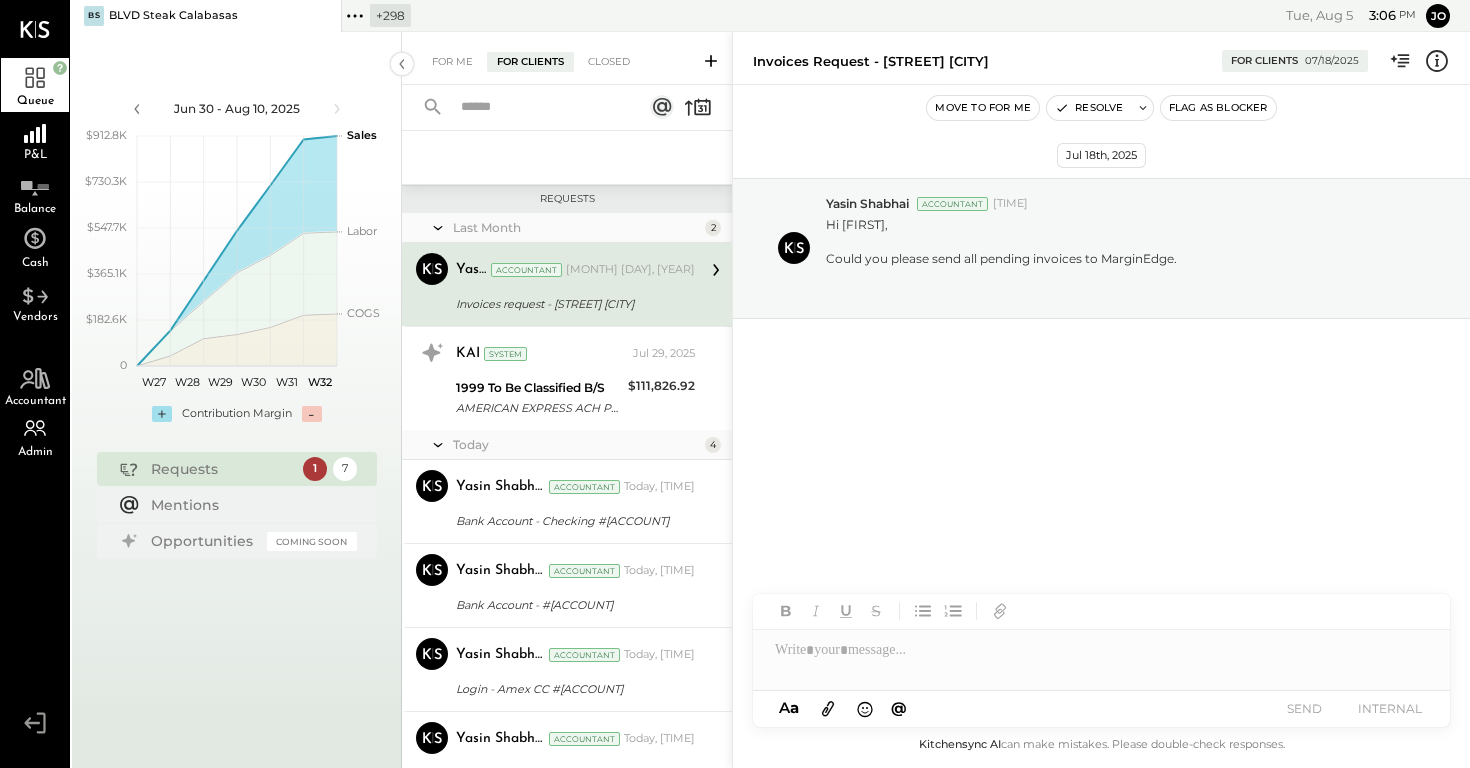 click on "1999 To Be Classified B/S" at bounding box center (539, 388) 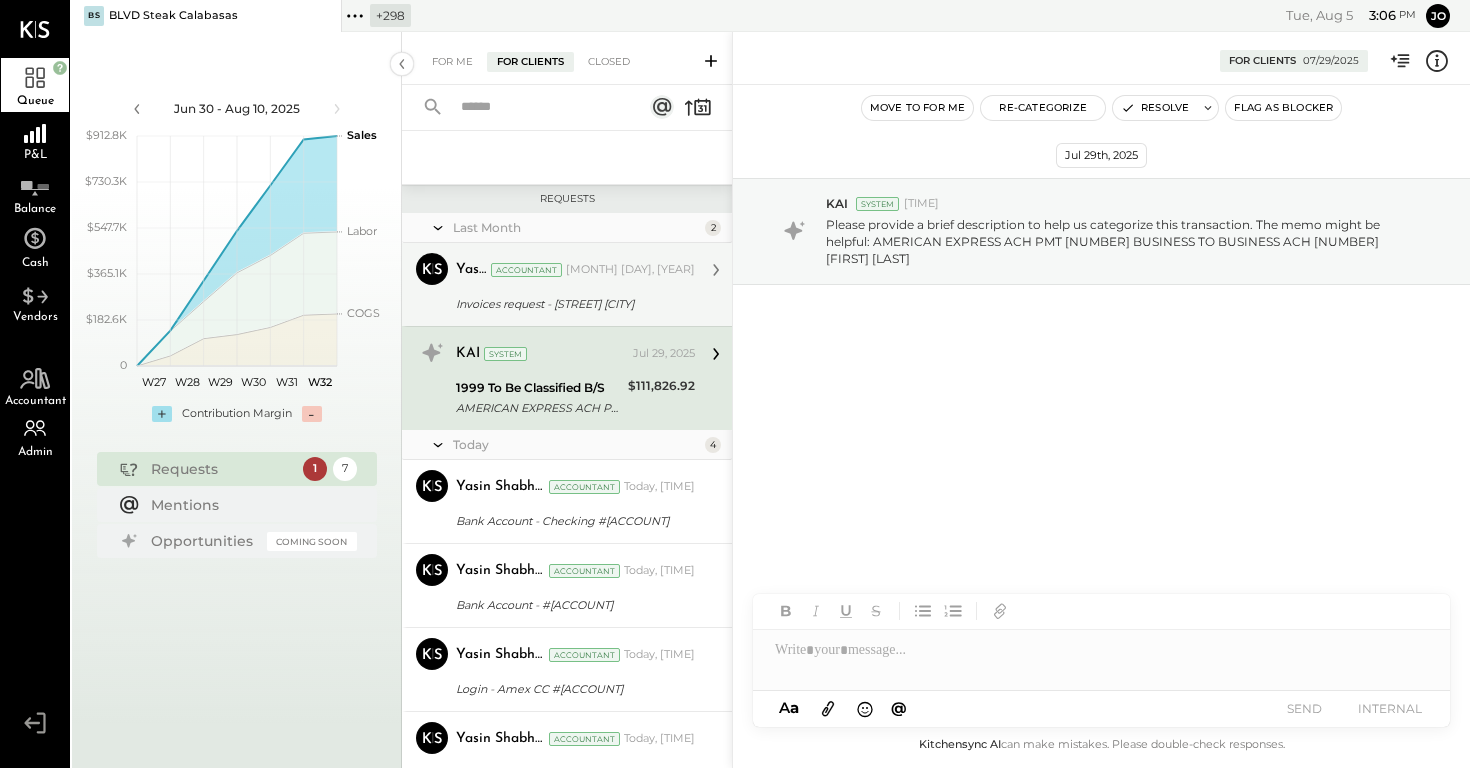 scroll, scrollTop: 236, scrollLeft: 0, axis: vertical 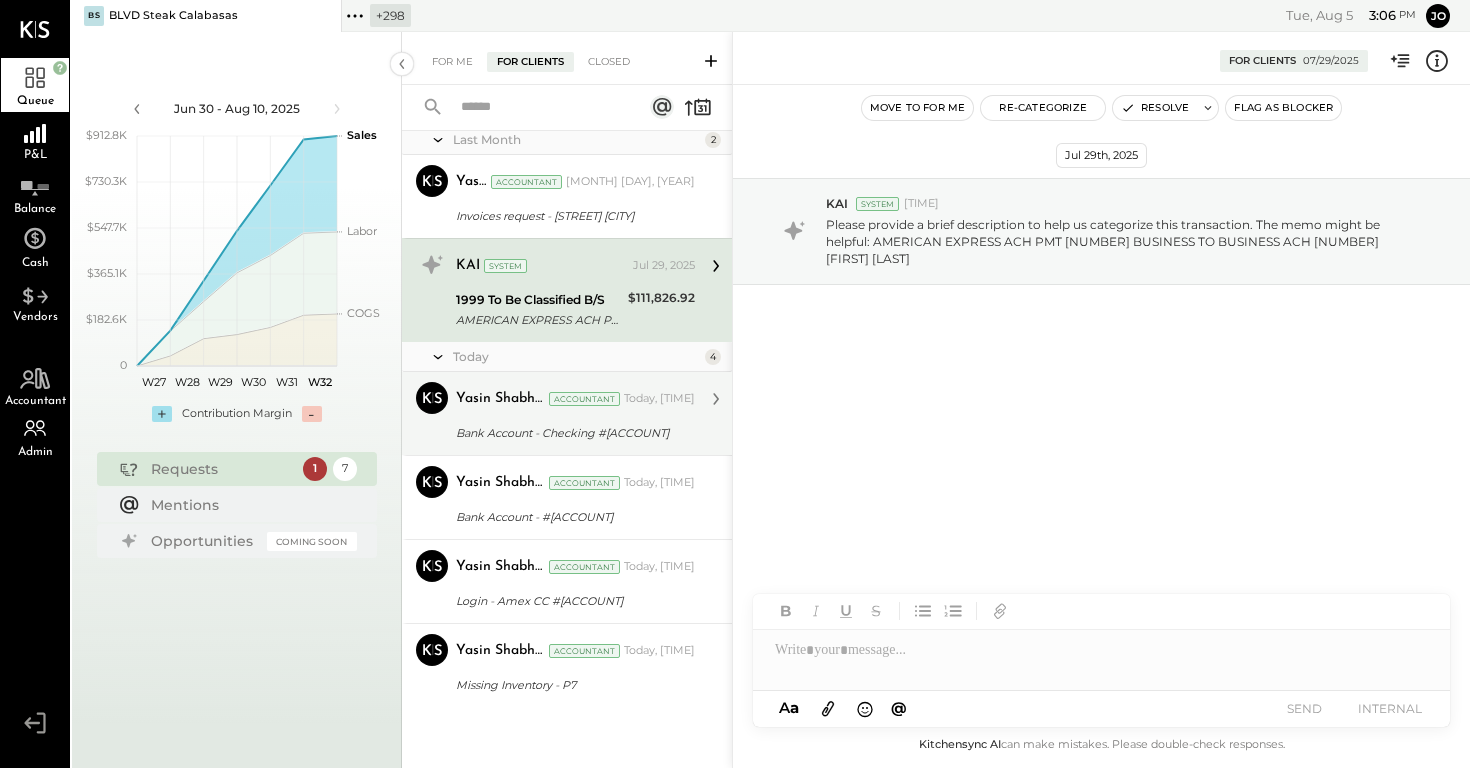 click on "Bank Account - Checking #0781" at bounding box center [572, 433] 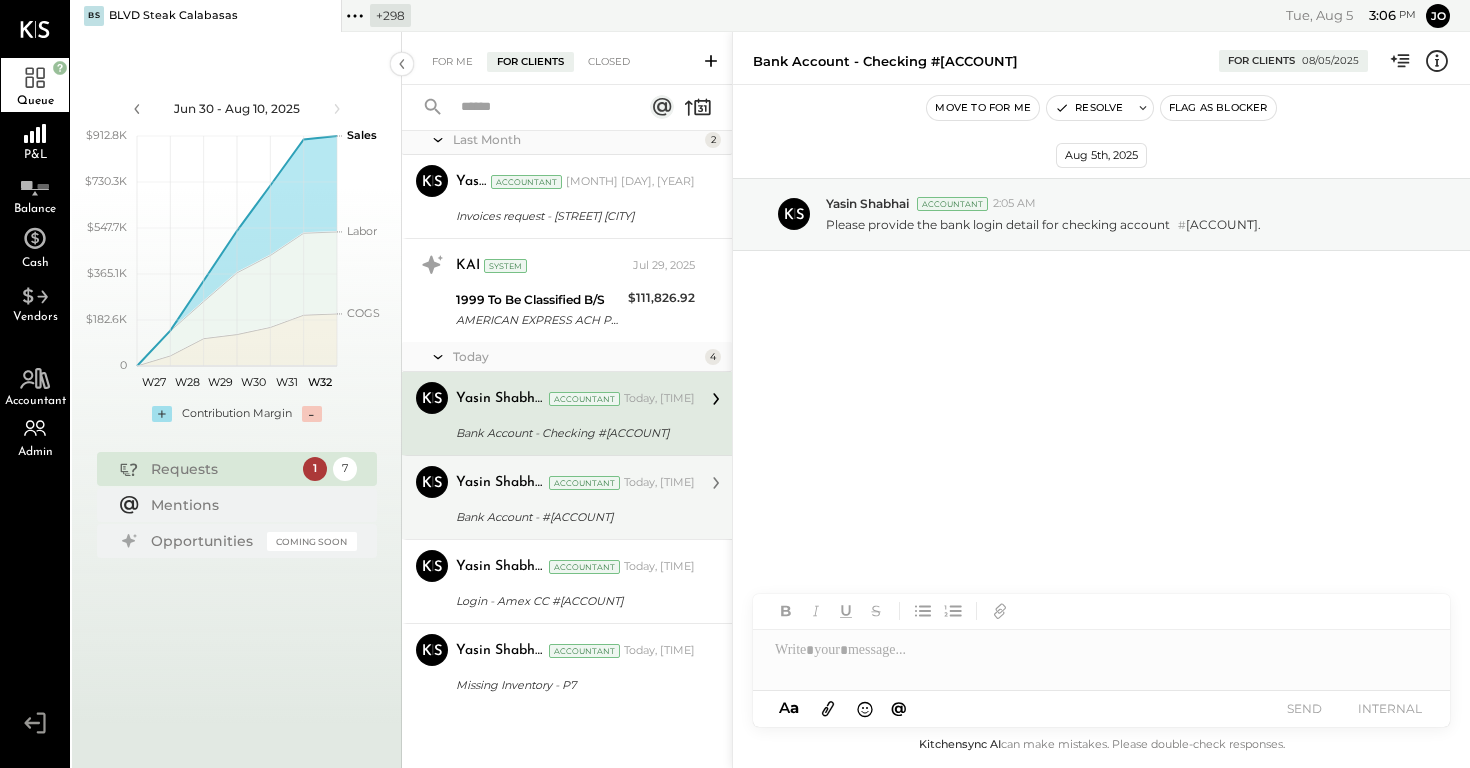 click on "Yasin Shabhai" at bounding box center [500, 483] 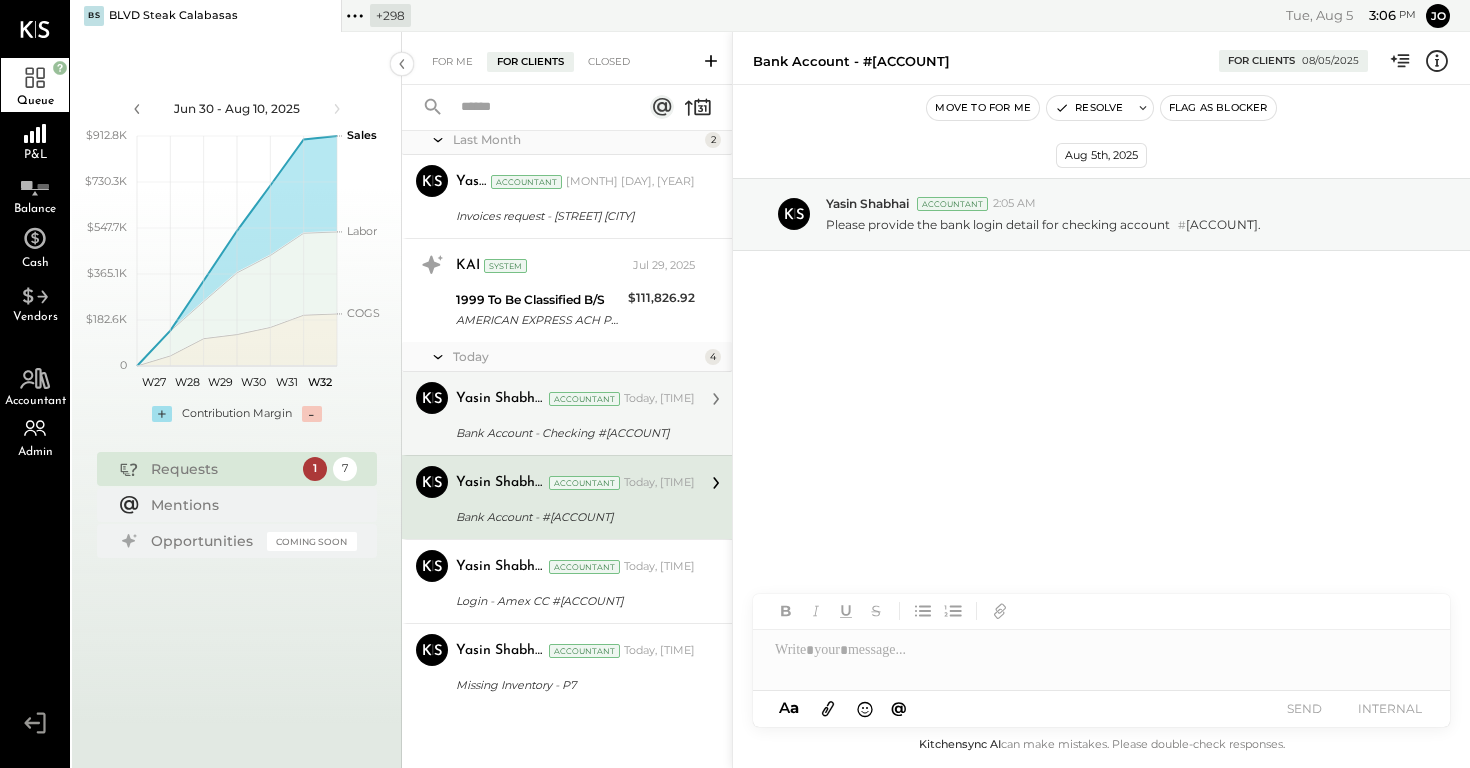 click on "Bank Account - Checking #0781" at bounding box center [572, 433] 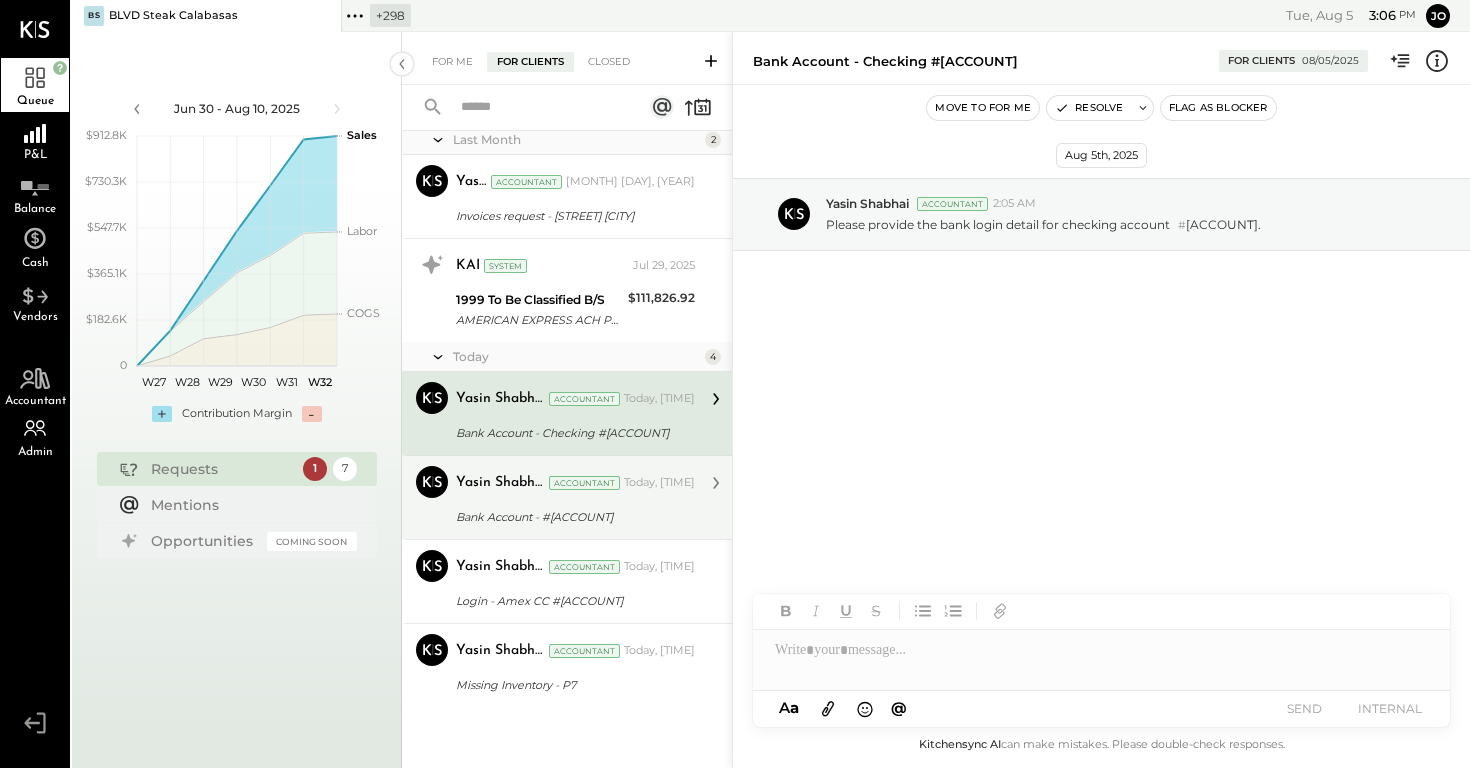 click on "Yasin Shabhai" at bounding box center [500, 483] 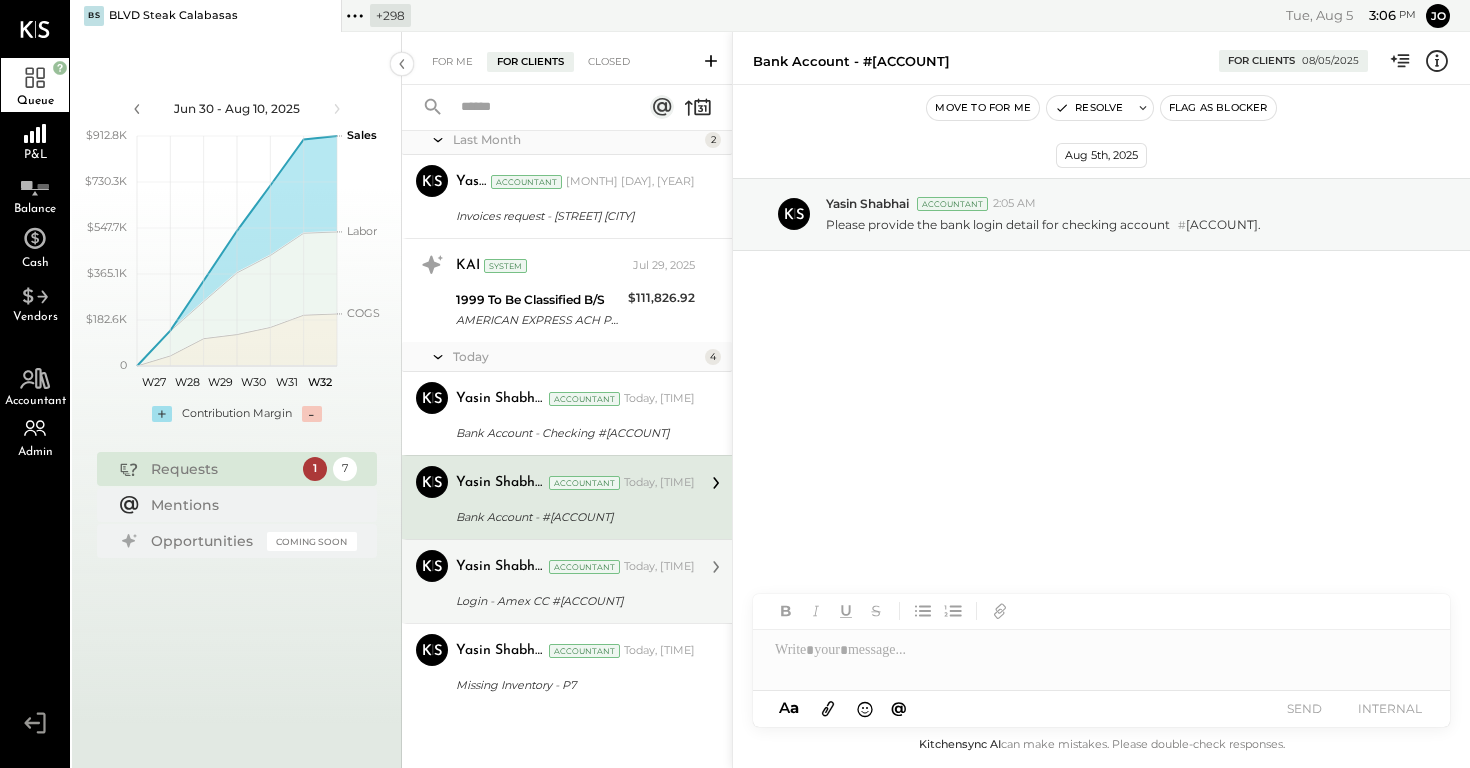 click on "Yasin Shabhai Accountant Yasin Shabhai Accountant Today, 2:06 AM Login - Amex CC #1003 Please provide the Credit Card  login detail." at bounding box center [567, 581] 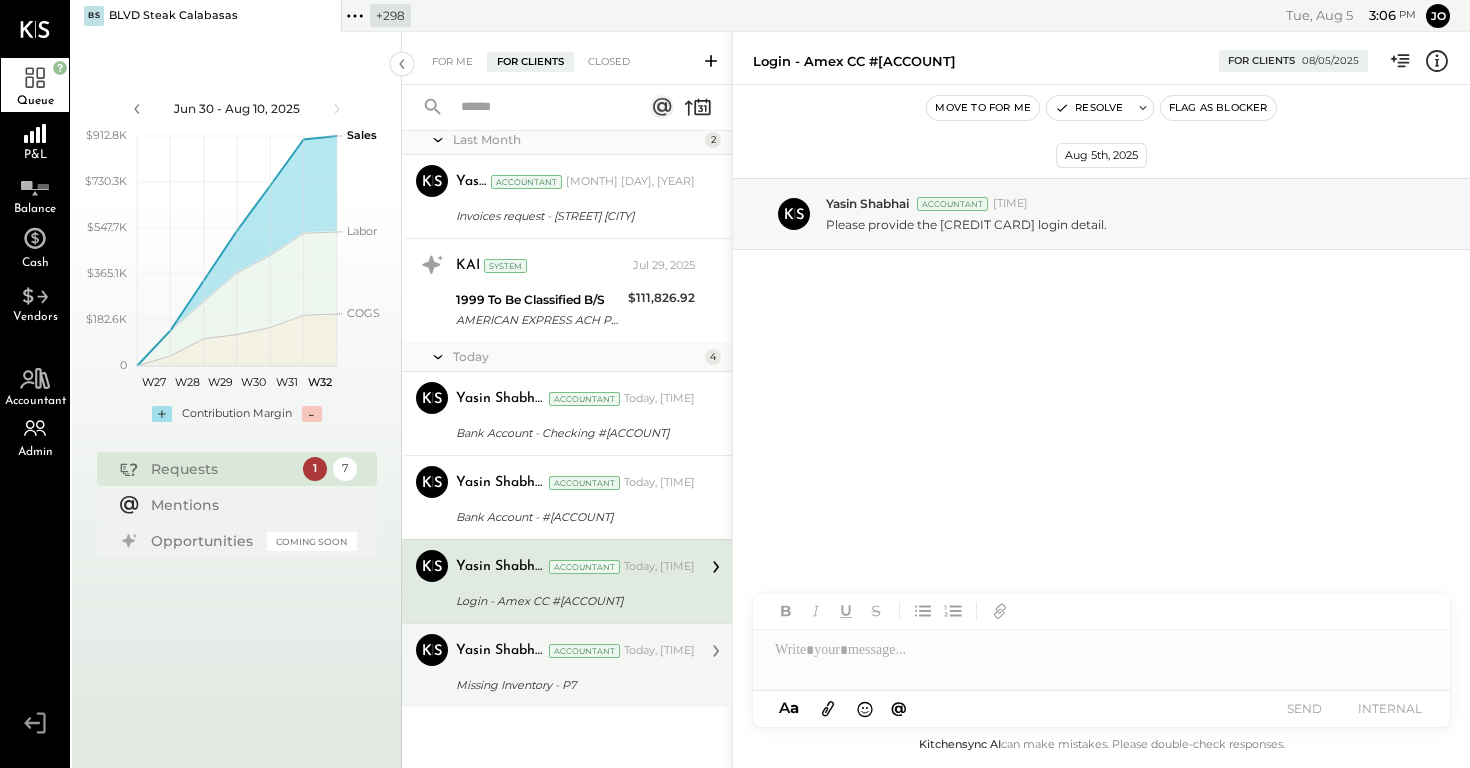 click on "Yasin Shabhai Accountant Yasin Shabhai Accountant Today, 2:08 AM Missing Inventory - P7 Please provide the Inventory count for the period ending P7." at bounding box center [567, 665] 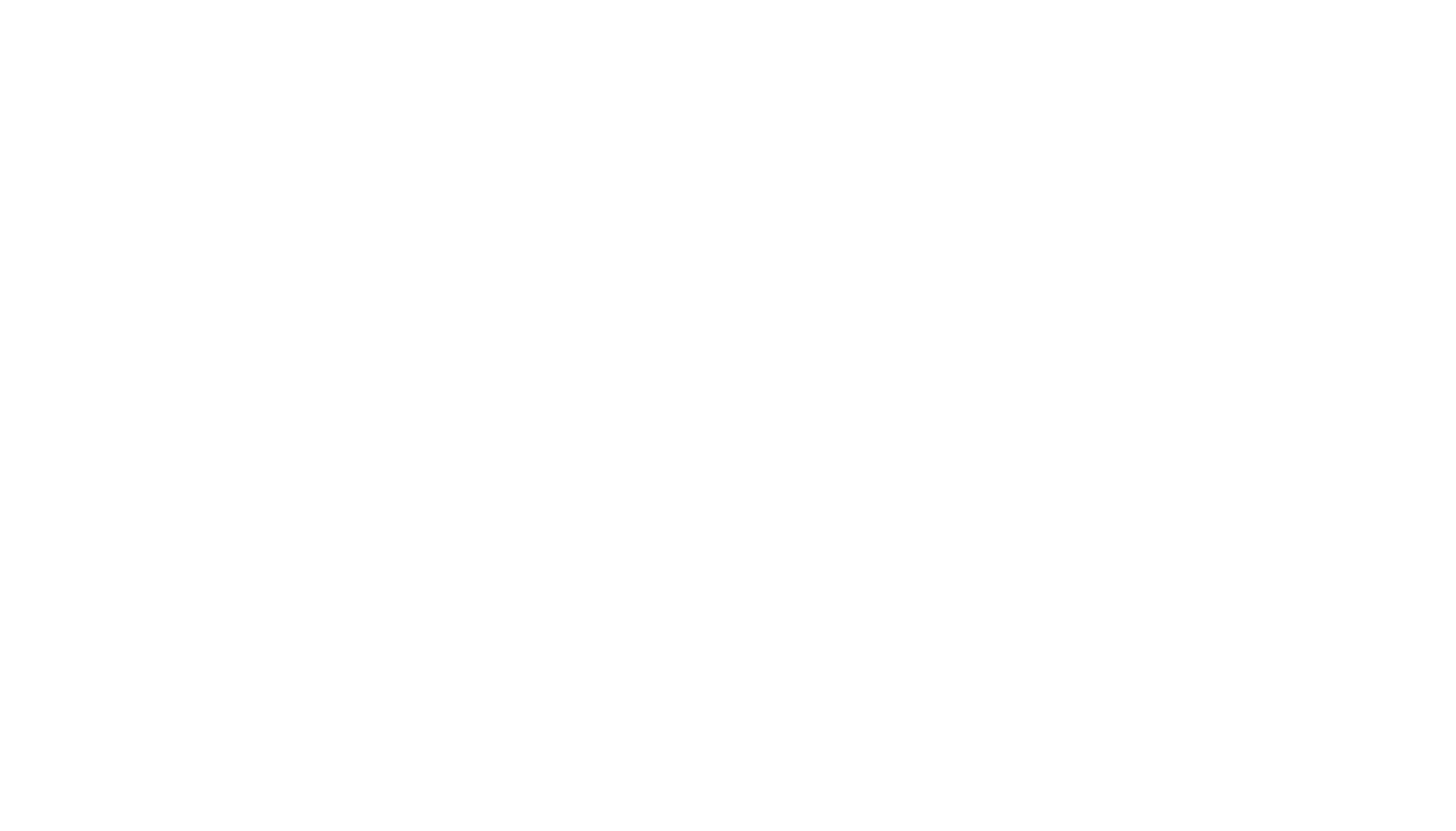 scroll, scrollTop: 0, scrollLeft: 0, axis: both 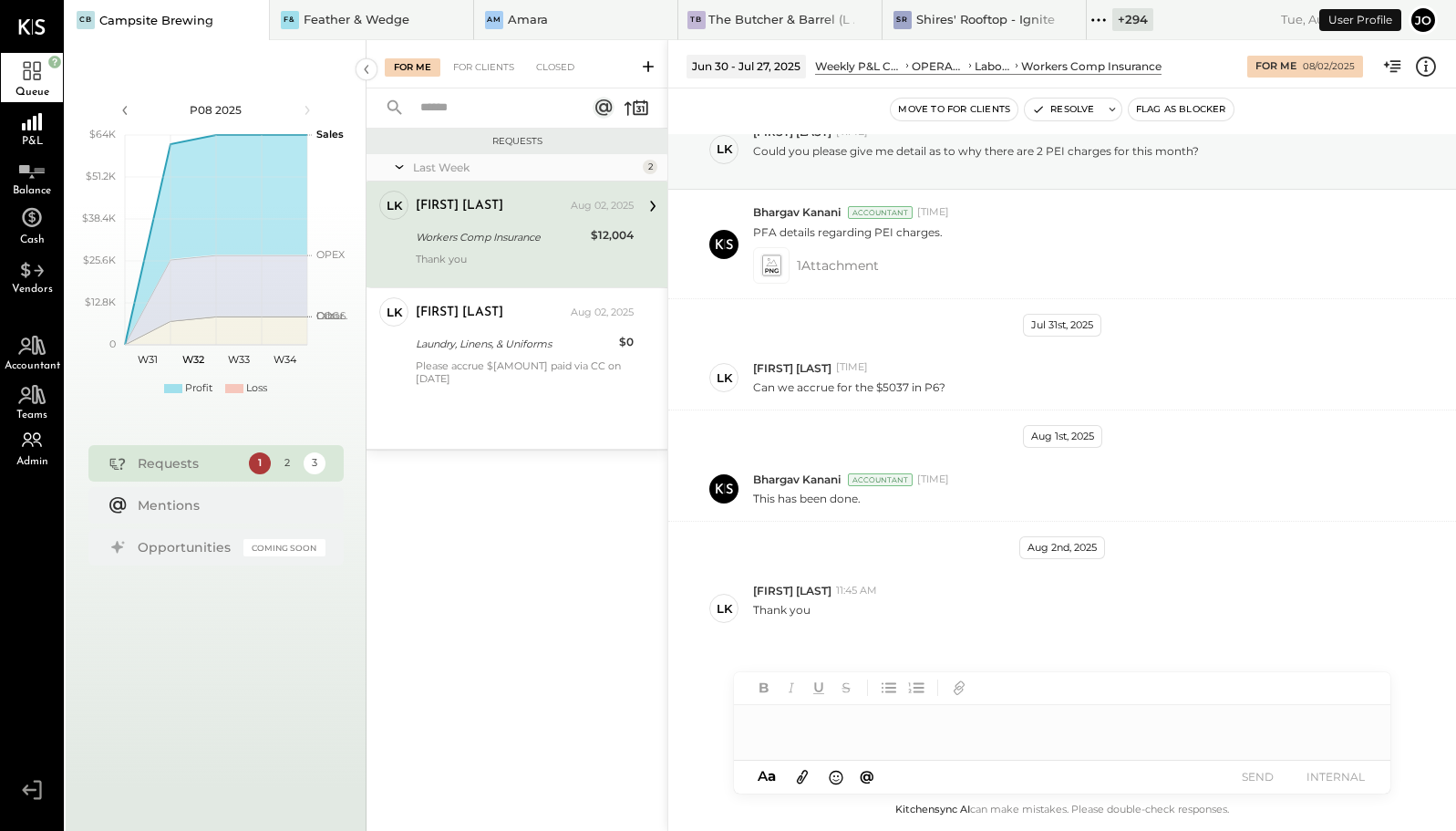click 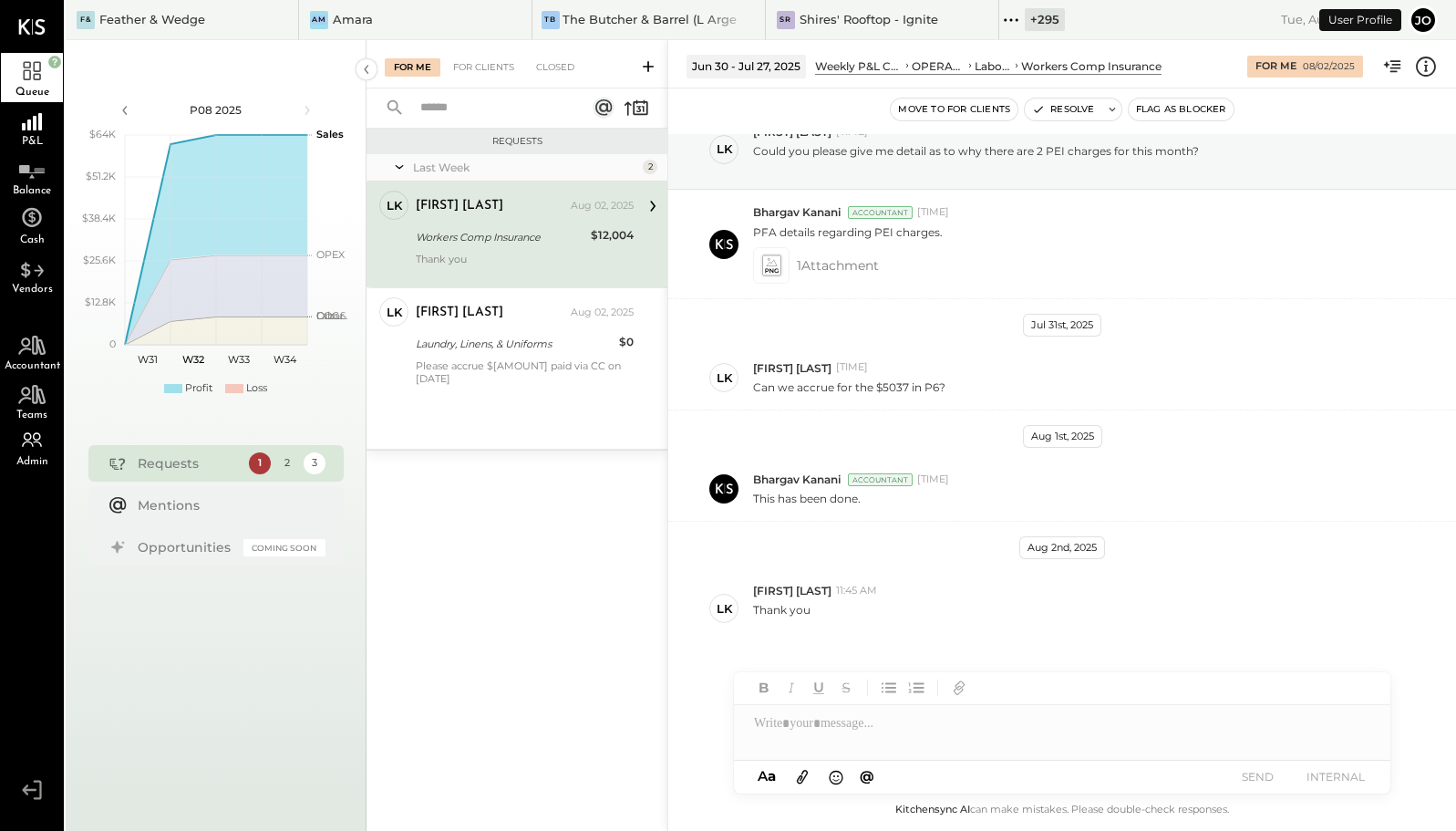 click at bounding box center (266, 19) 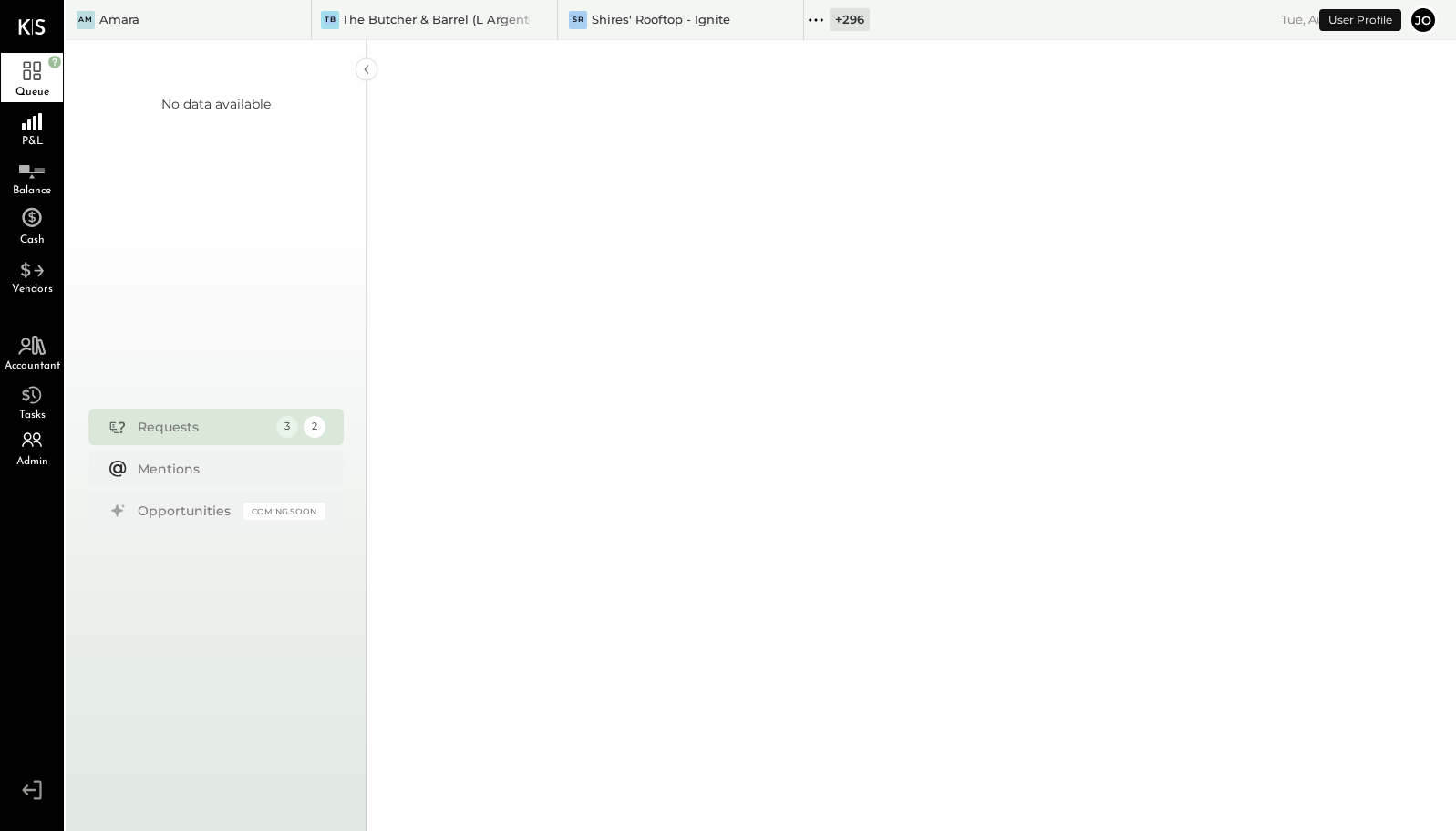 click 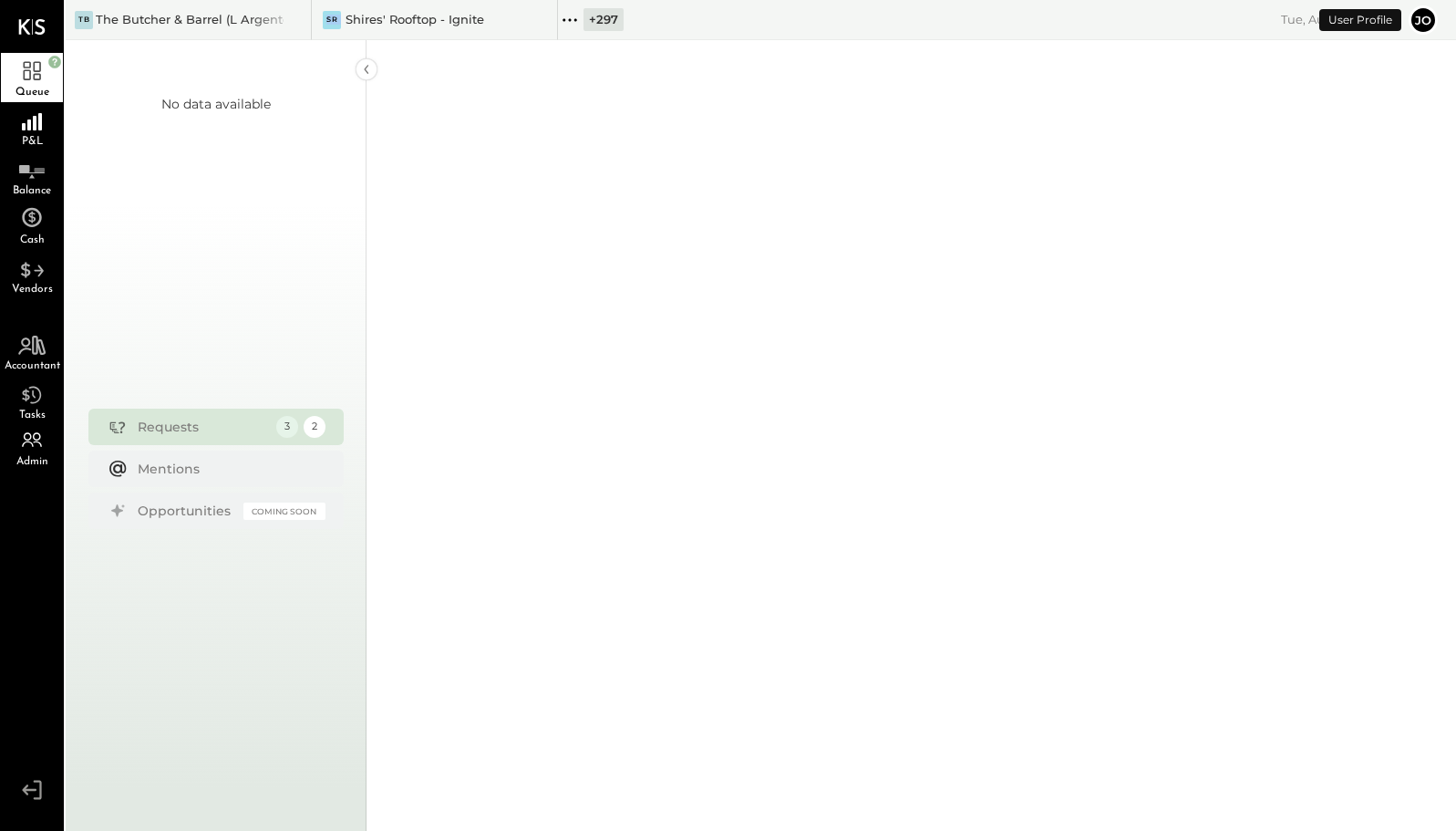 click 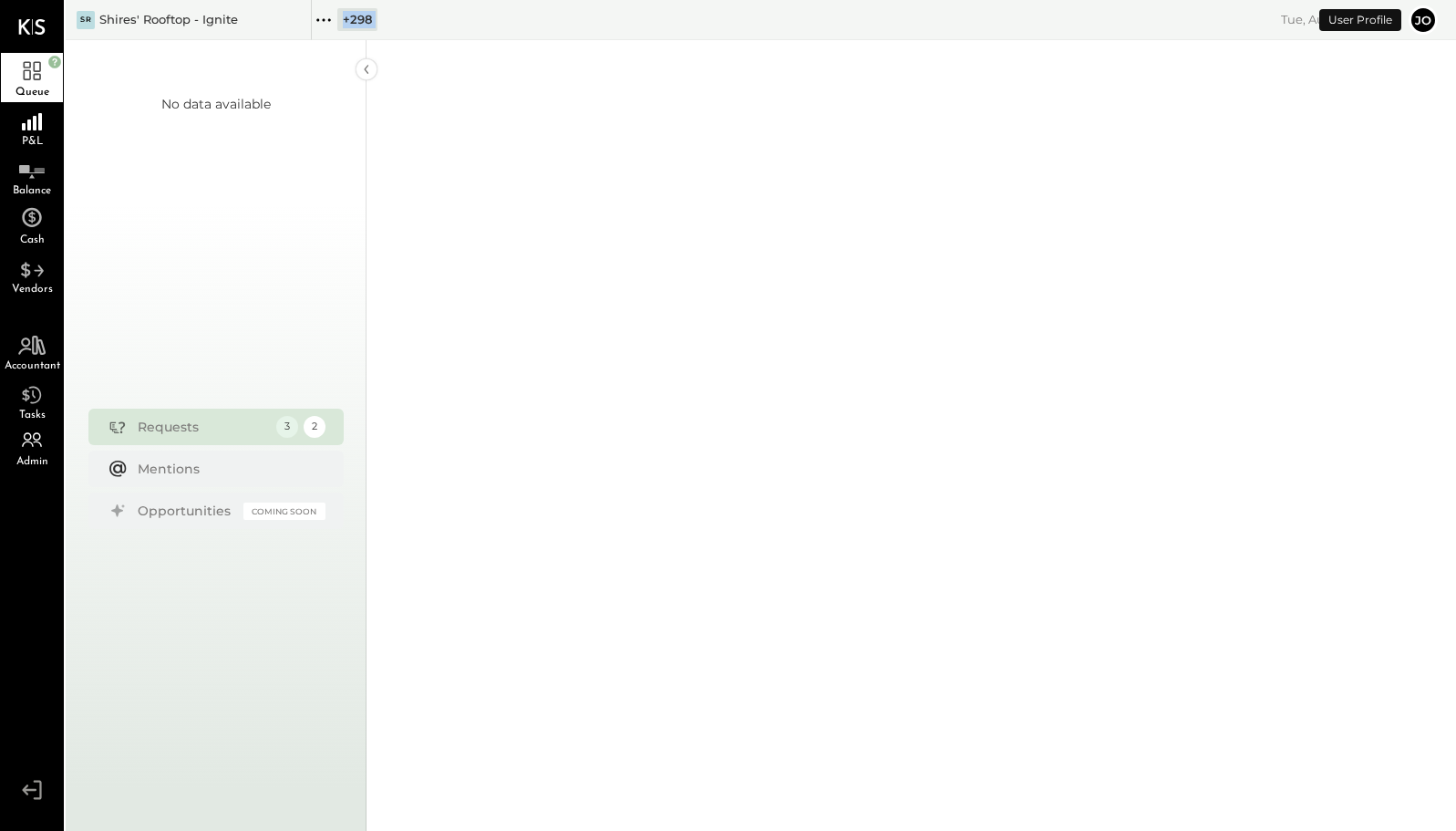 click 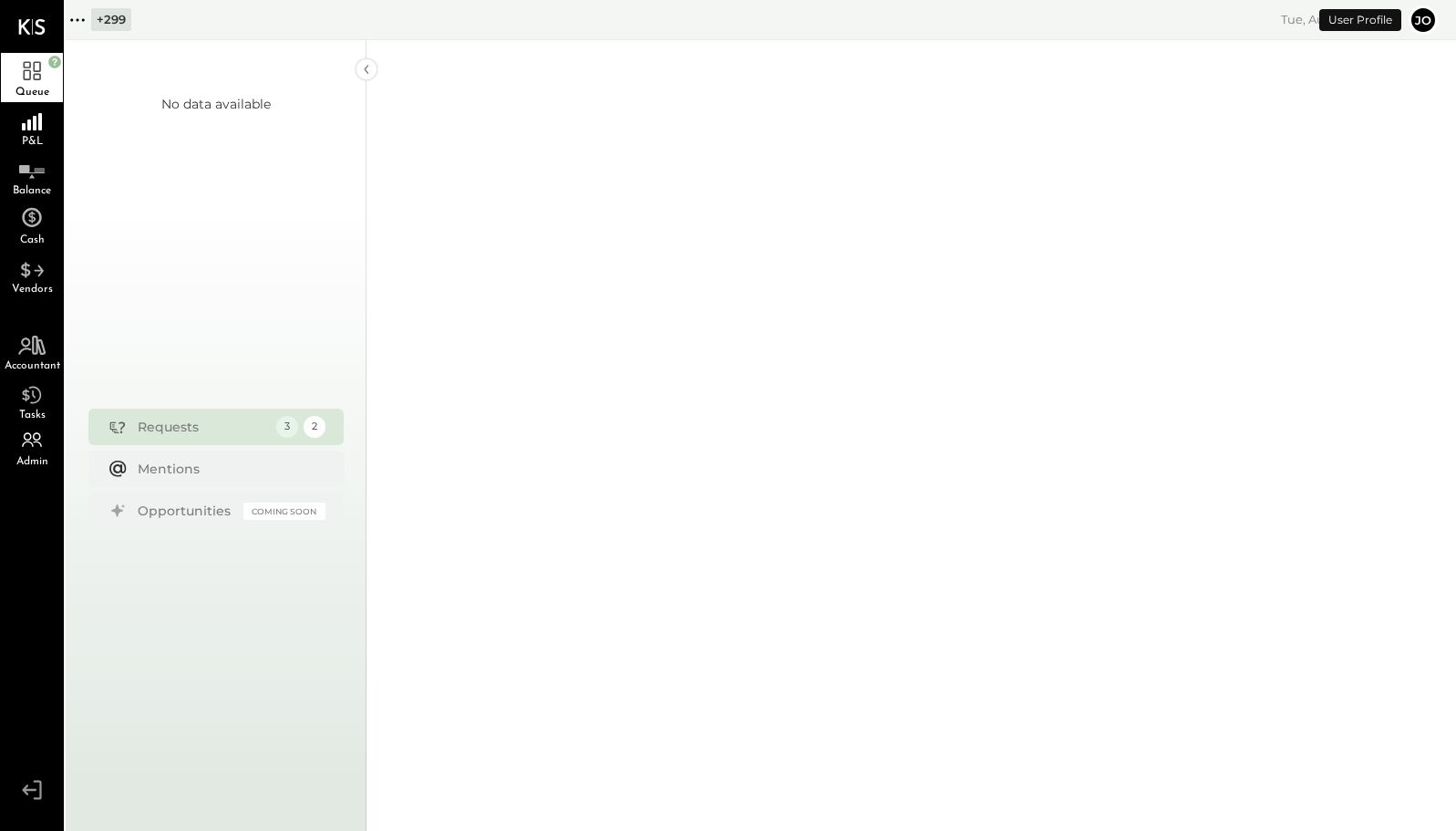 click 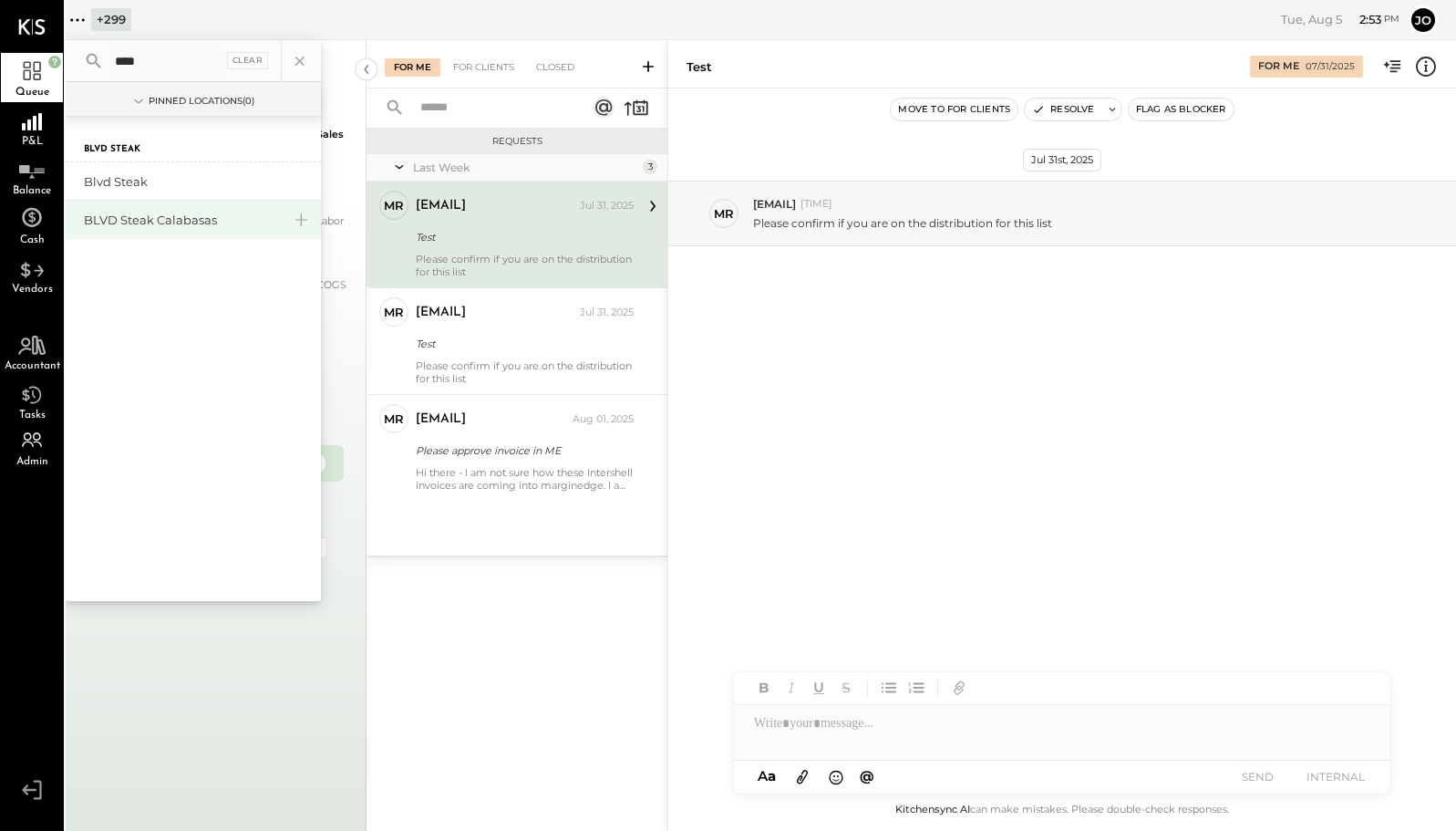 type on "****" 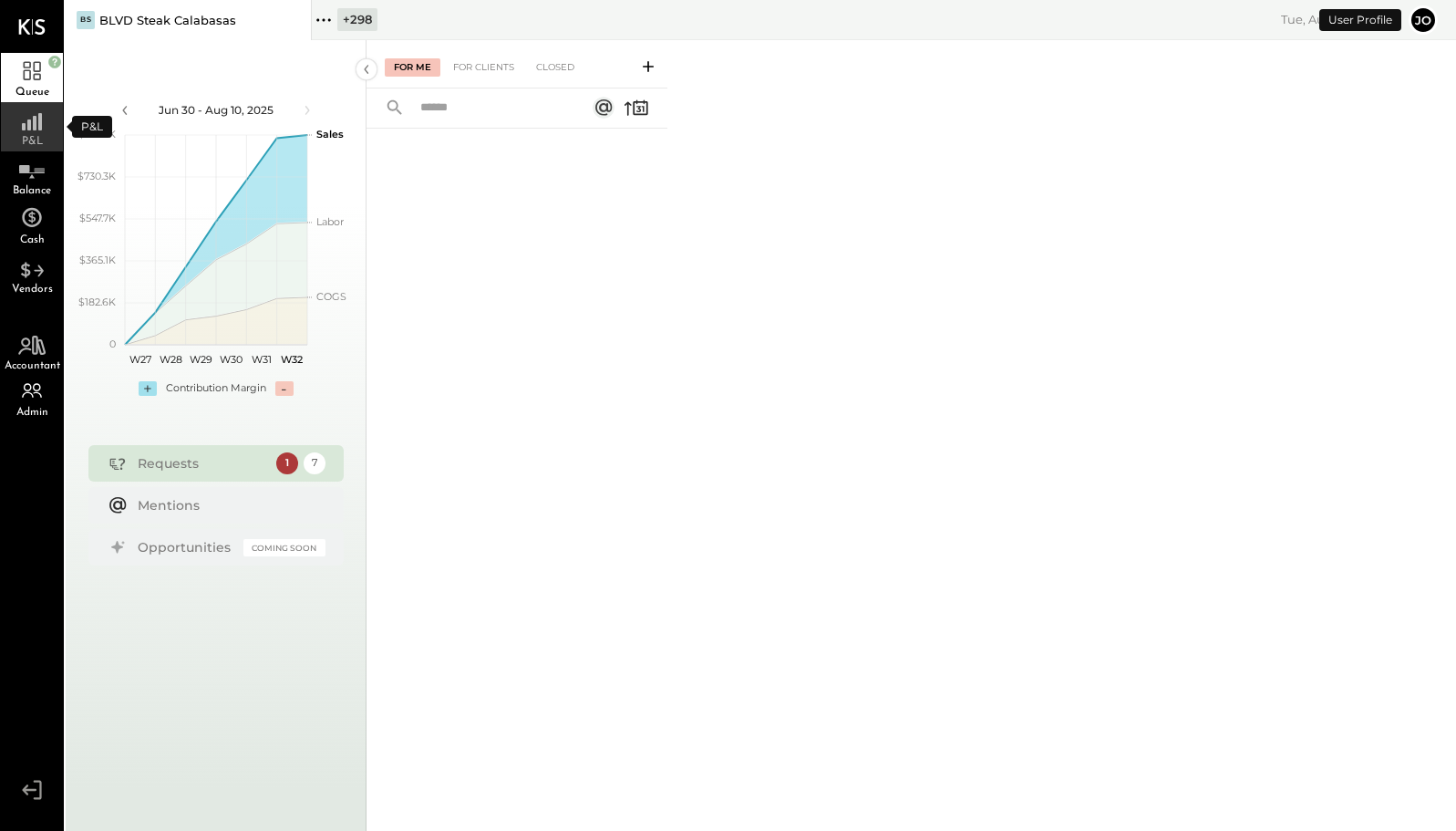 click on "P&L" at bounding box center [32, 127] 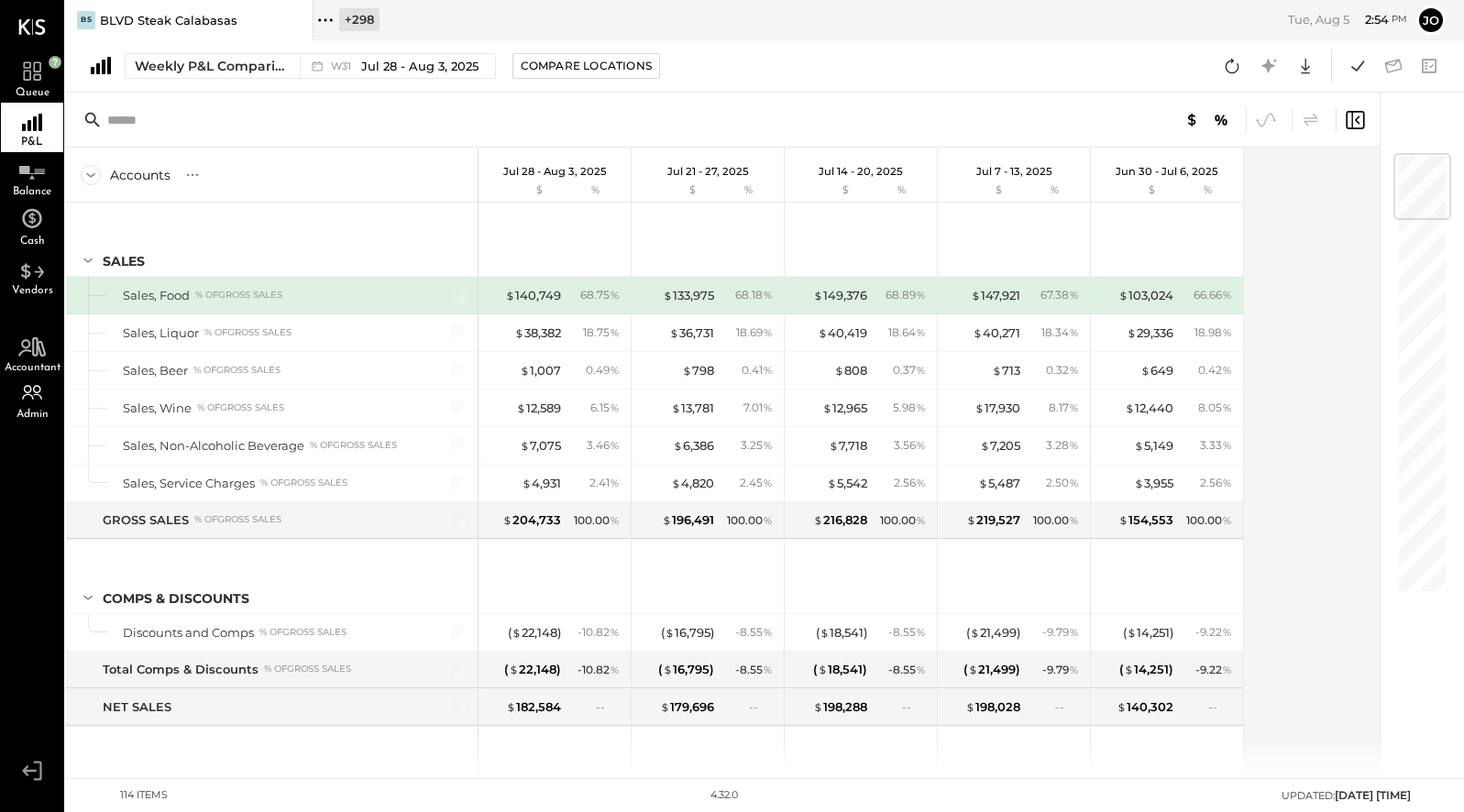 click on "Weekly P&L Comparison W31 [DATE] - [DATE], [YEAR] Compare Locations" at bounding box center (372, 66) 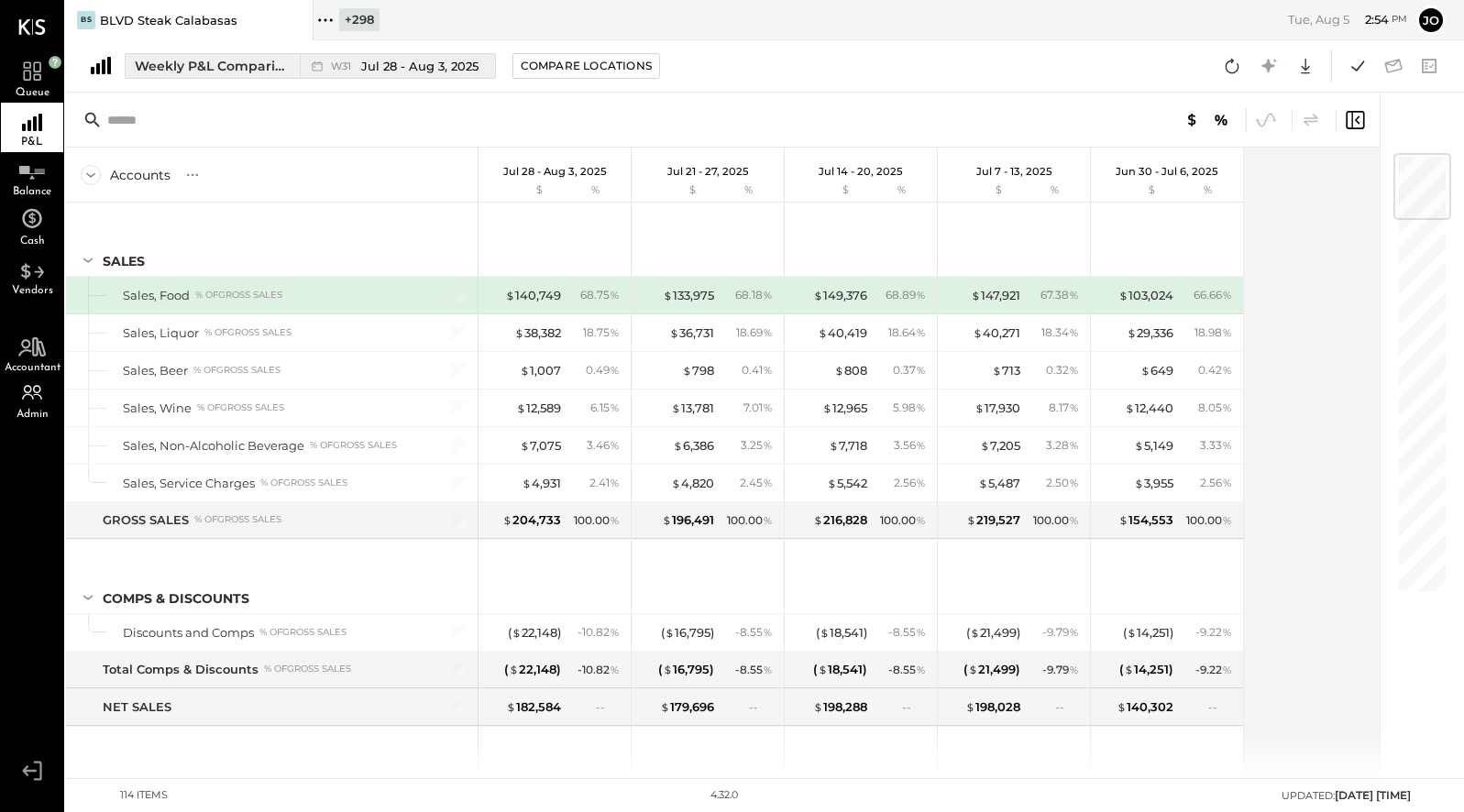 click on "Weekly P&L Comparison" at bounding box center [212, 66] 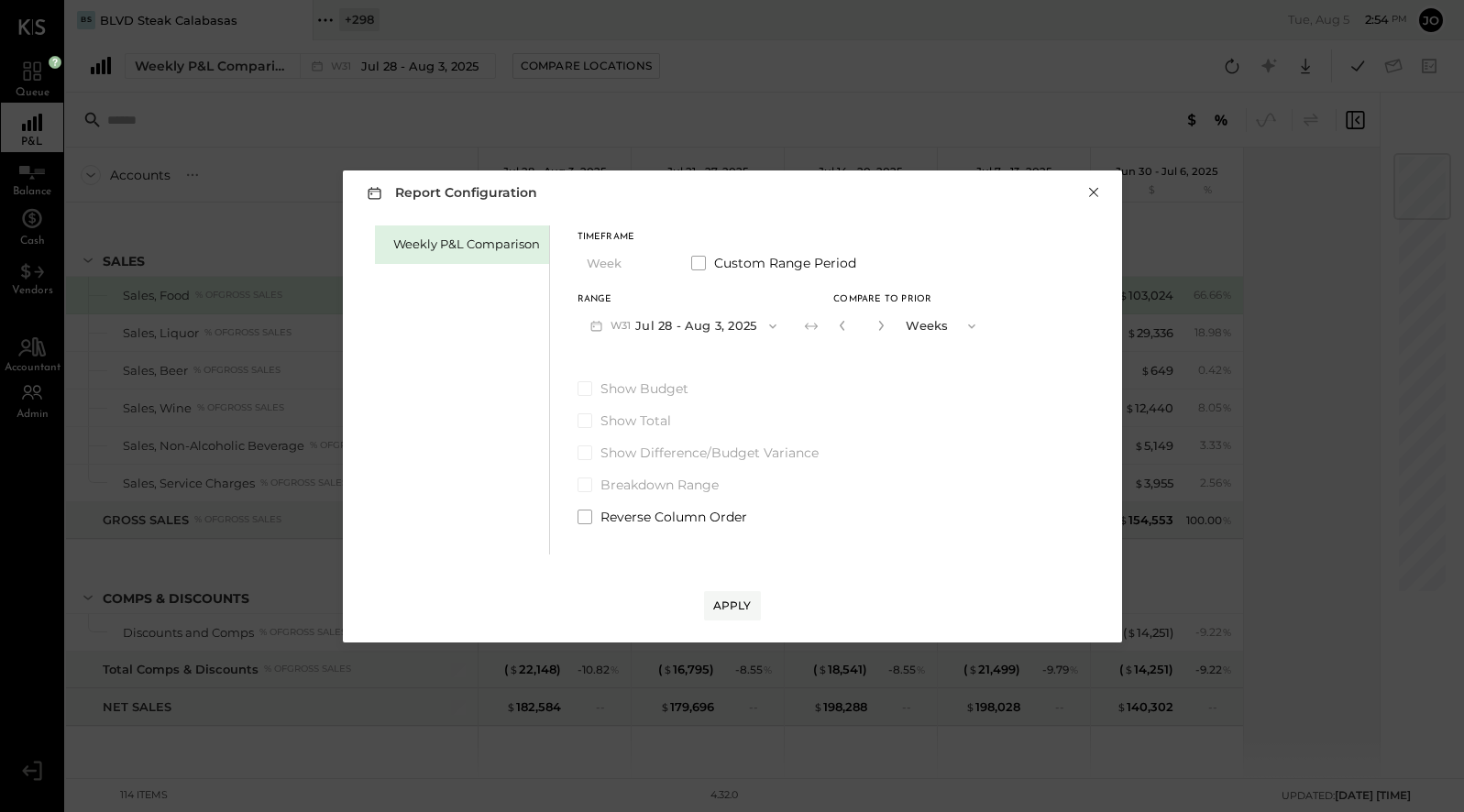 click on "×" at bounding box center [1094, 192] 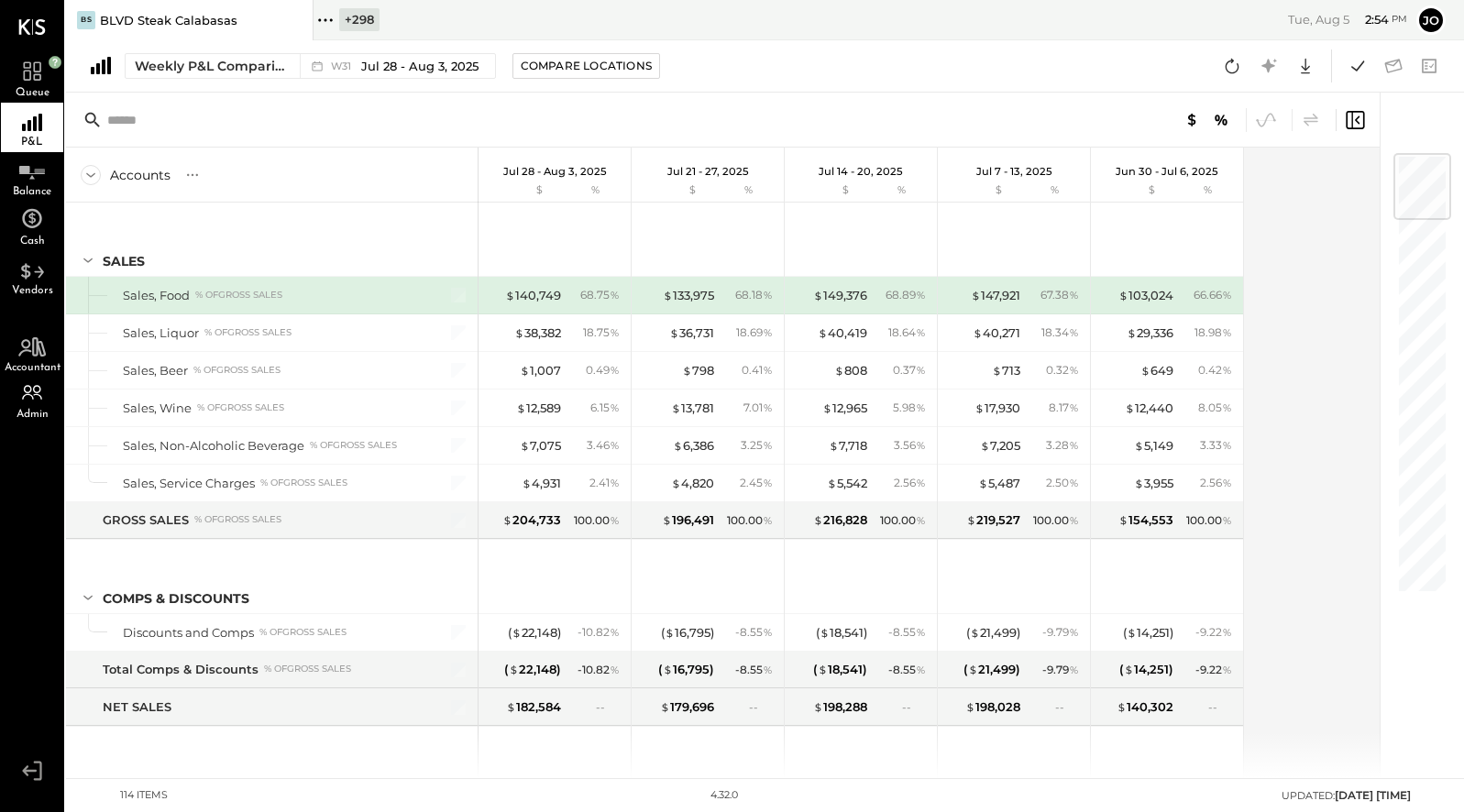click 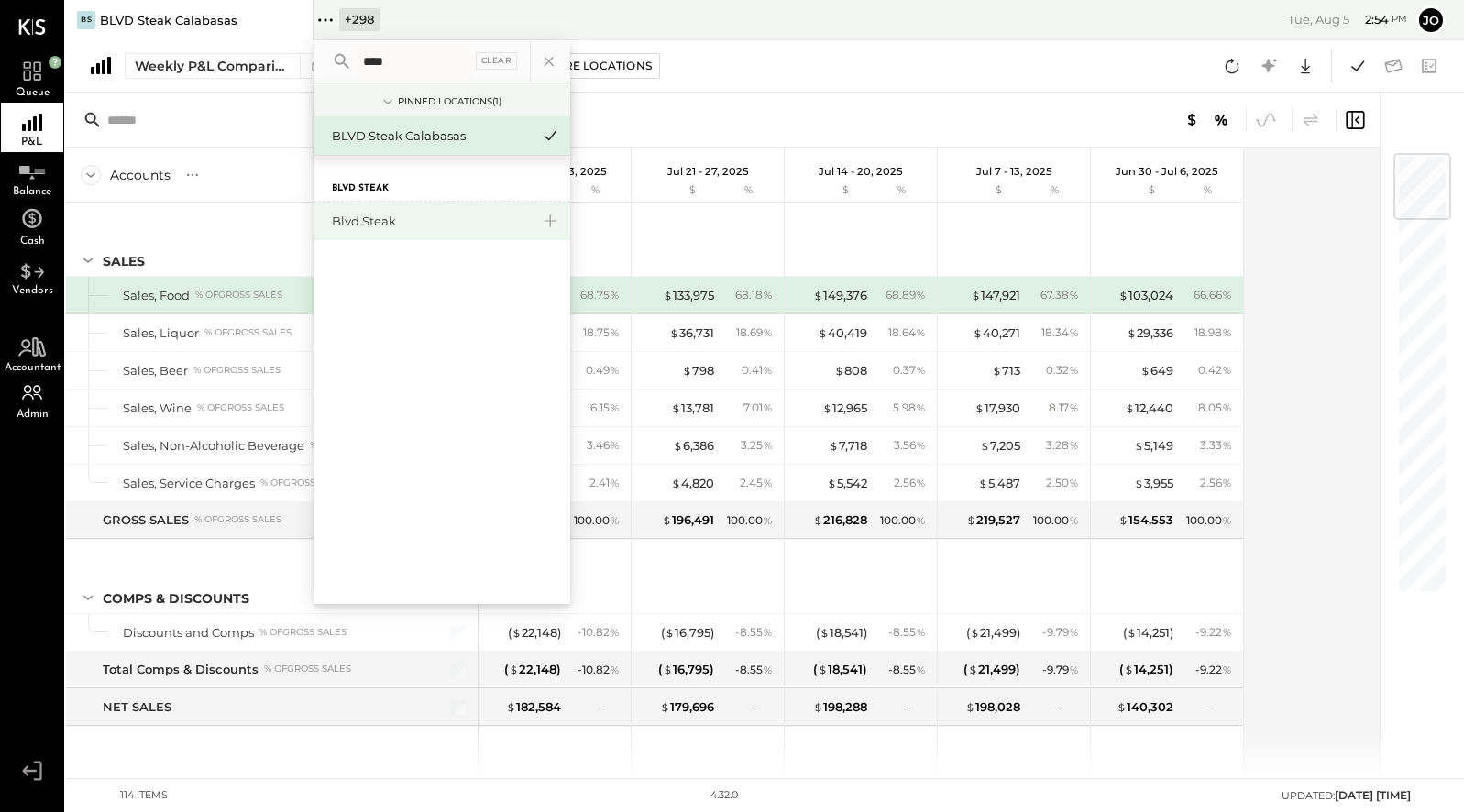 type on "****" 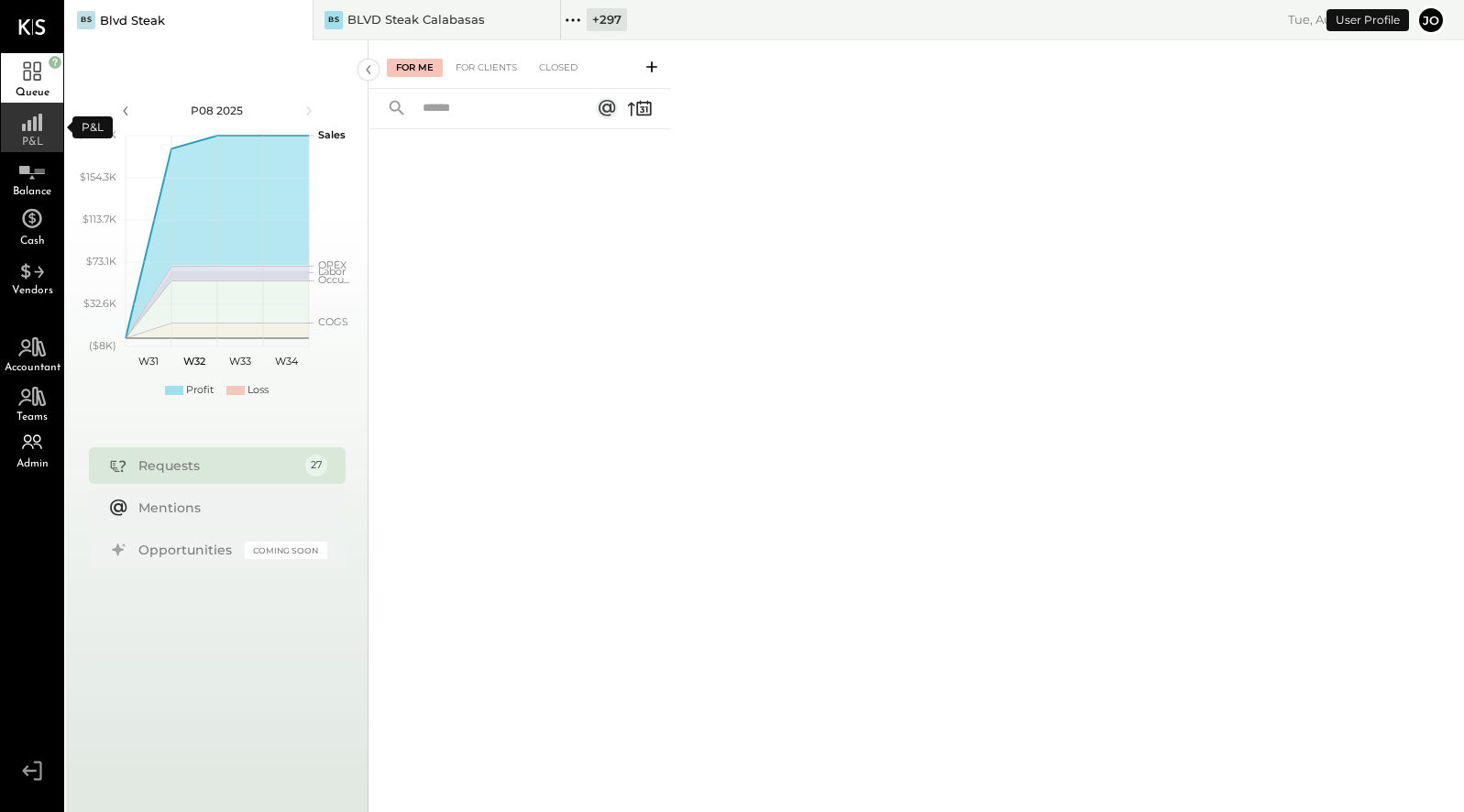 click 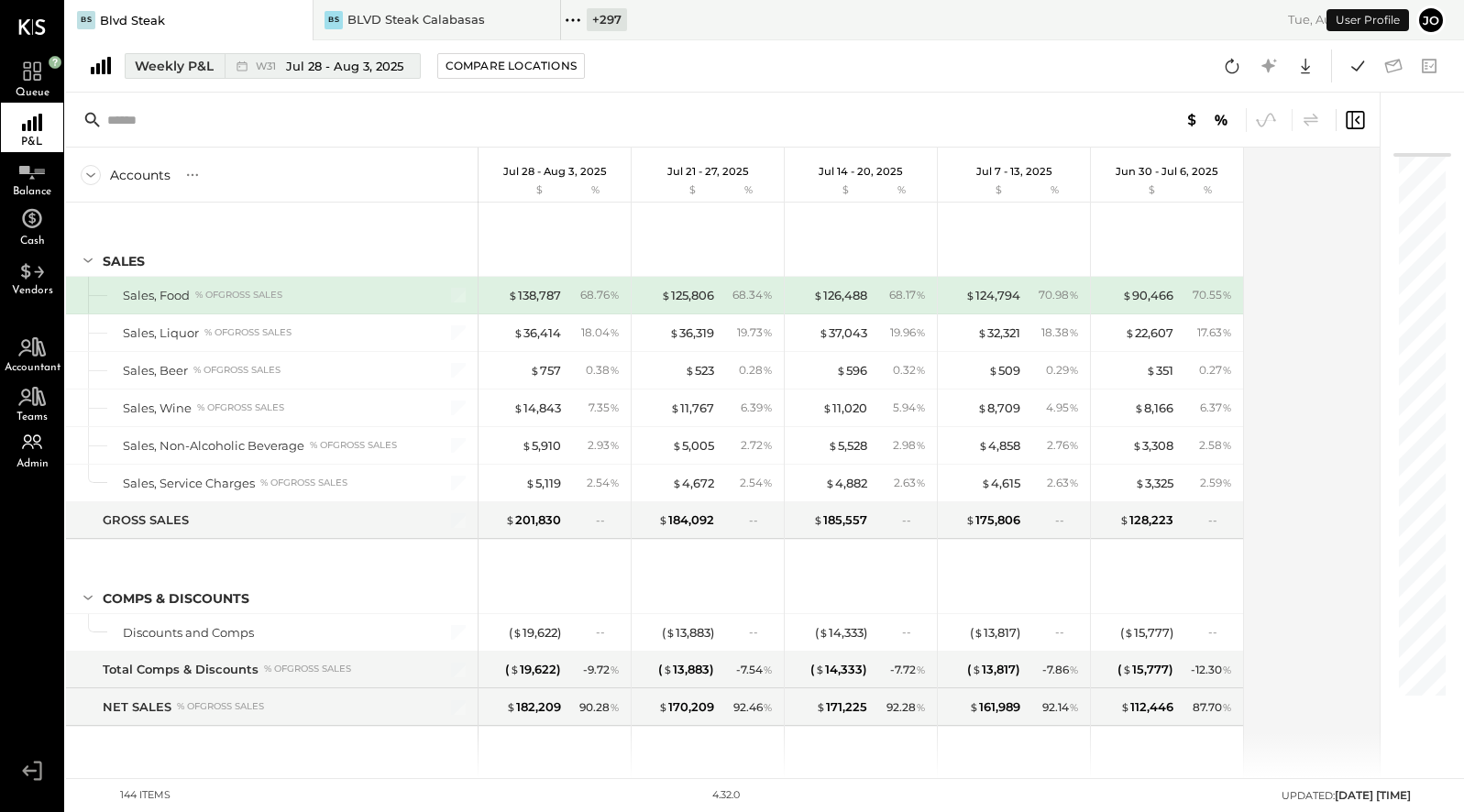 click on "Weekly P&L" at bounding box center [174, 66] 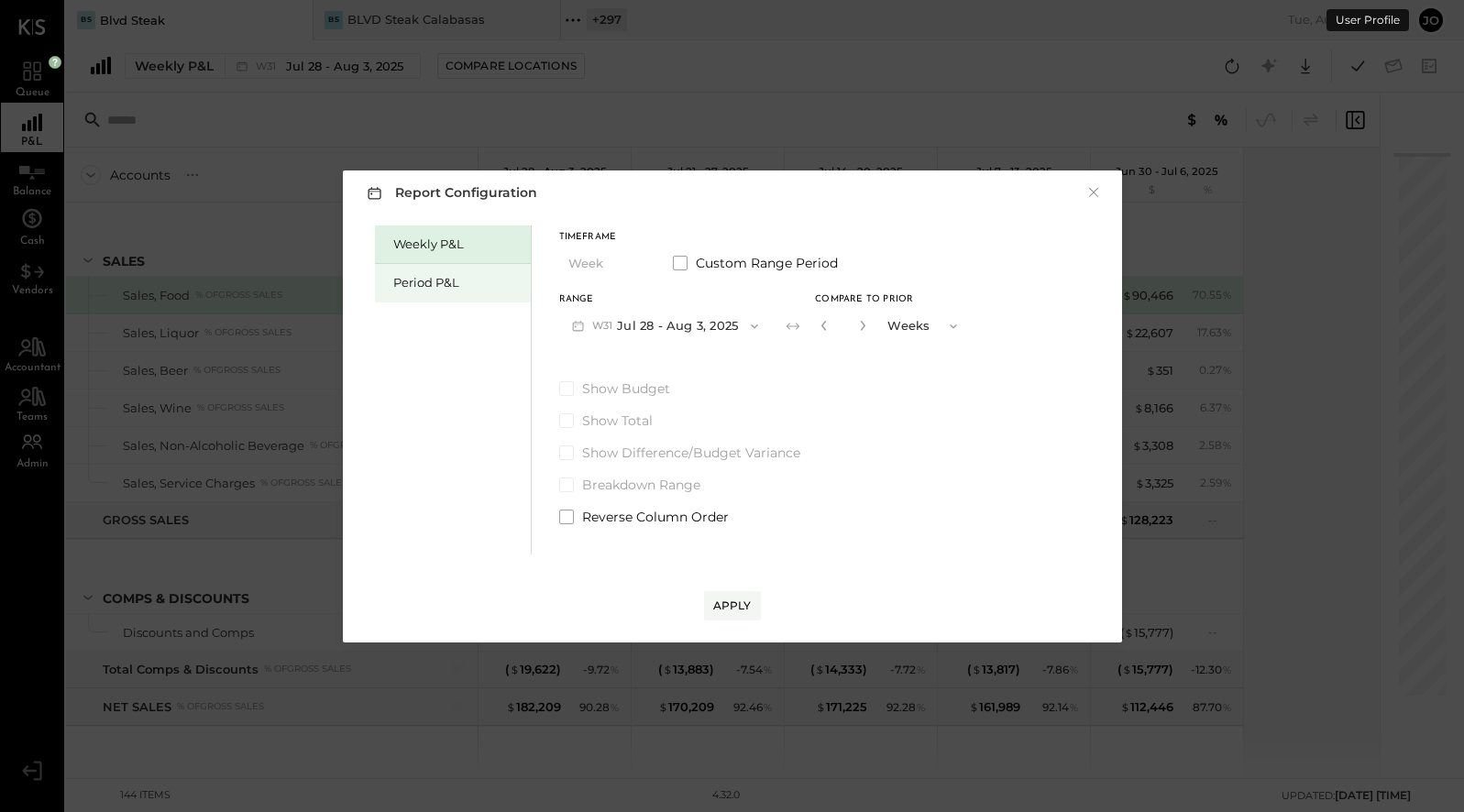 click on "Period P&L" at bounding box center (457, 282) 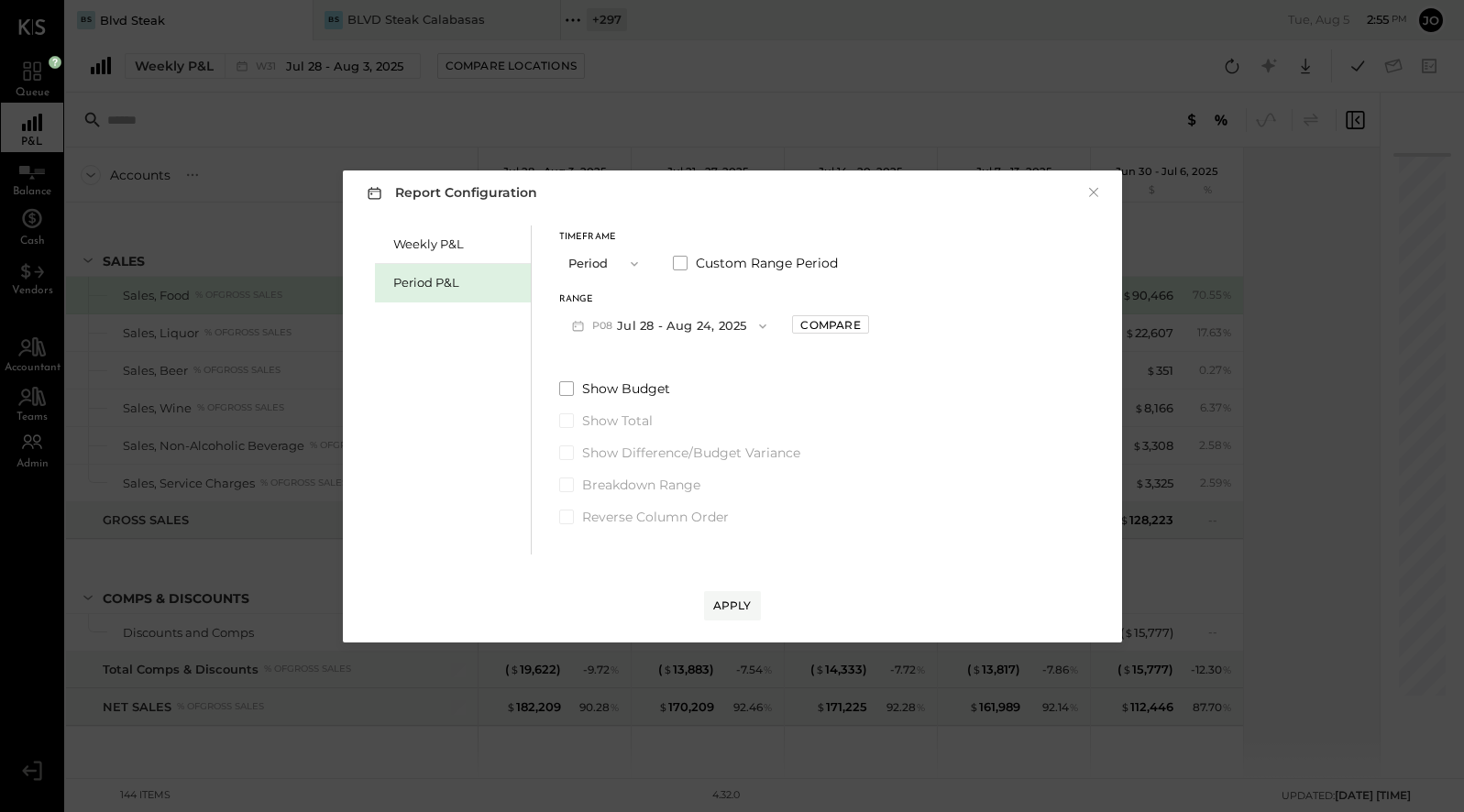 click on "P08 Jul 28 - Aug 24, 2025" at bounding box center (669, 325) 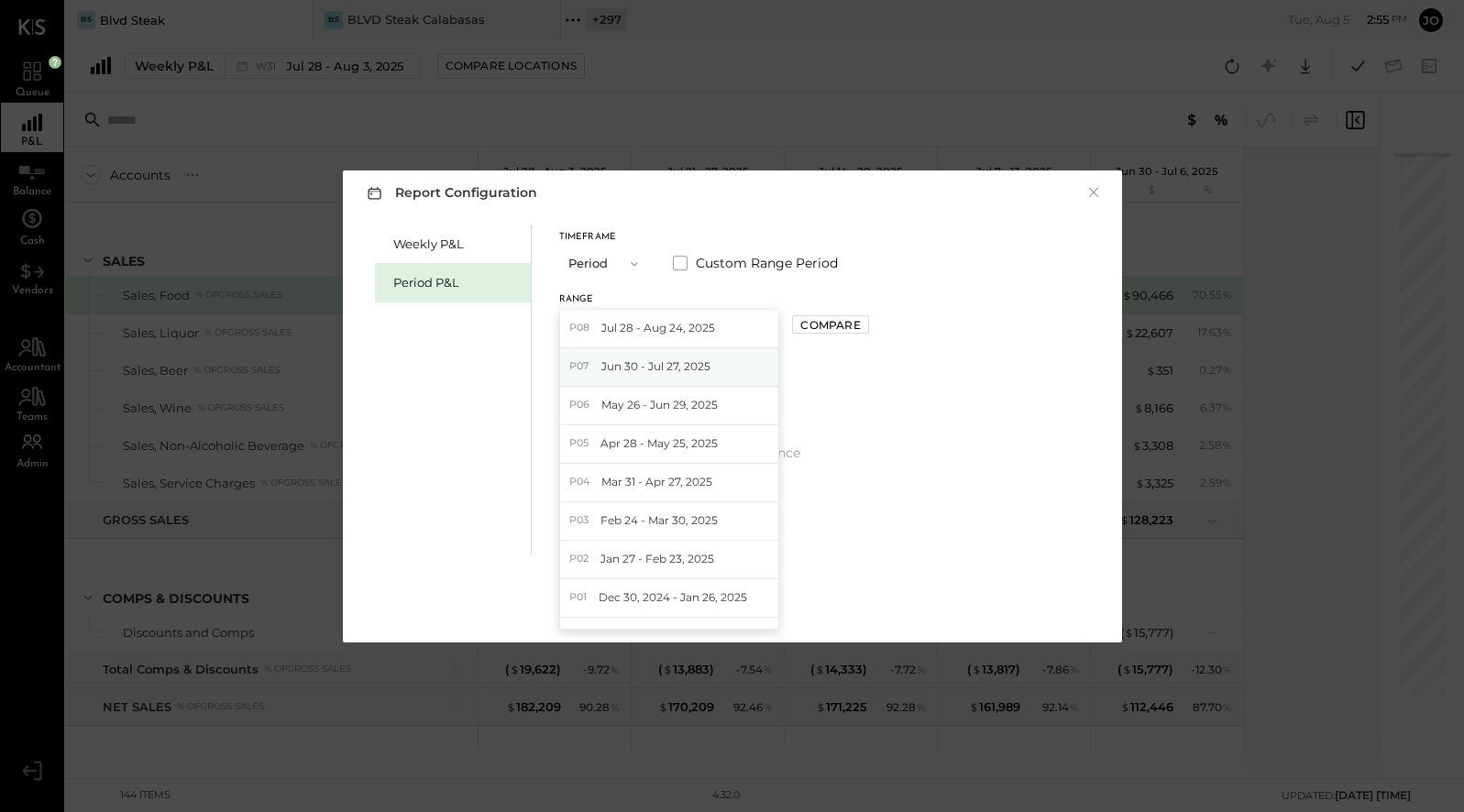 click on "Jun 30 - Jul 27, 2025" at bounding box center (655, 366) 